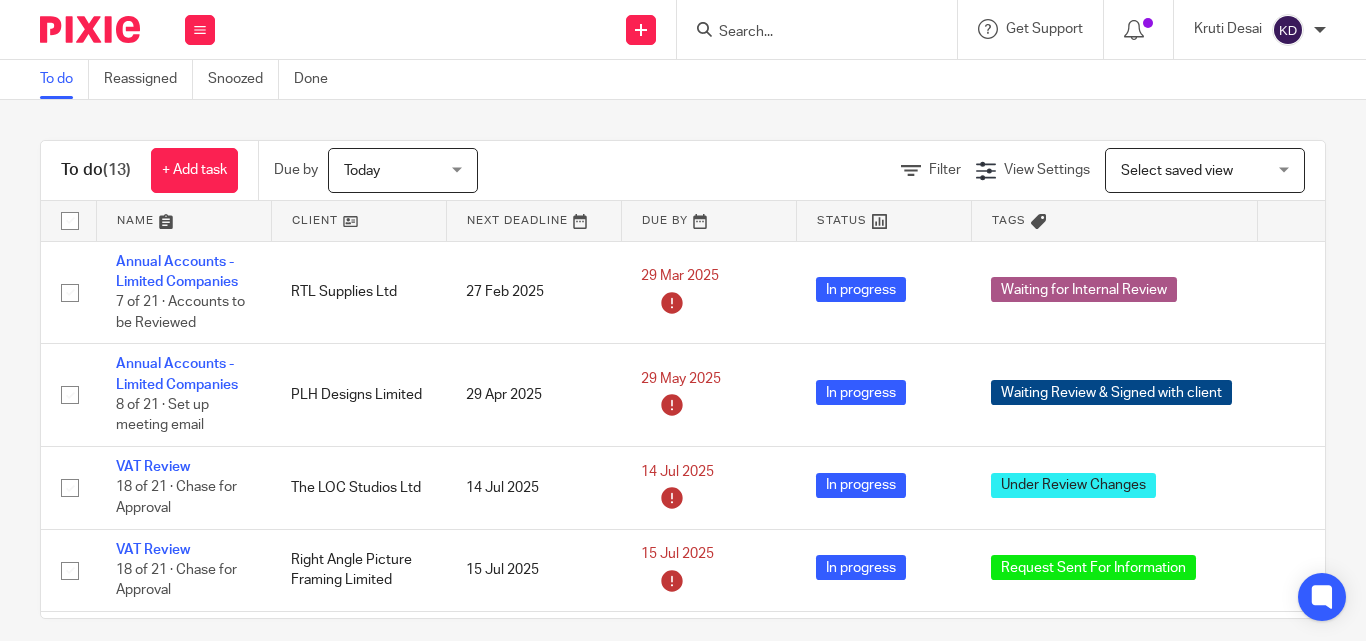 scroll, scrollTop: 0, scrollLeft: 0, axis: both 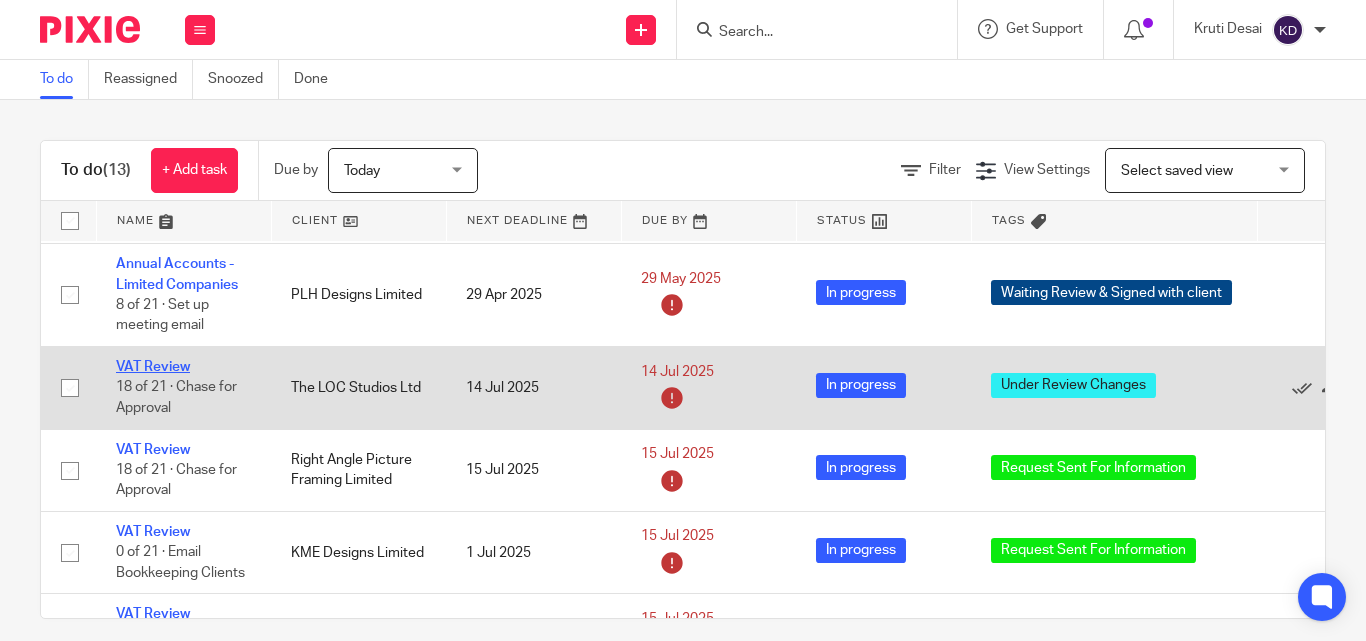 click on "VAT Review" at bounding box center (153, 367) 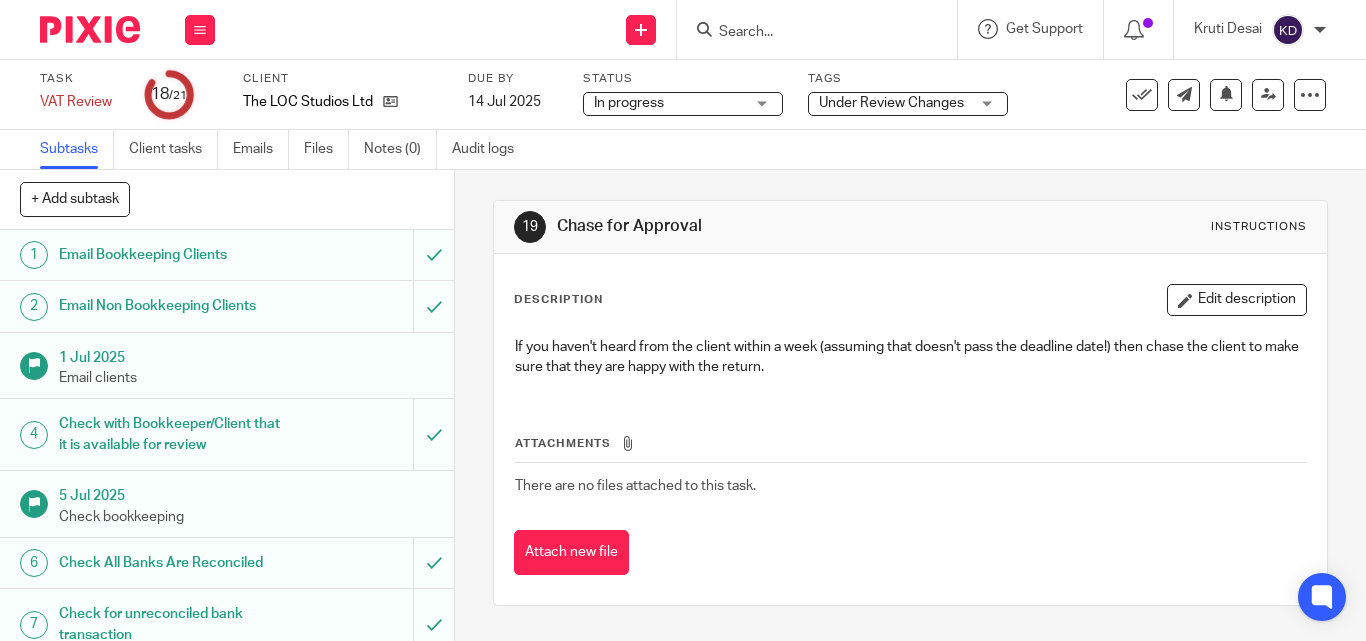 scroll, scrollTop: 0, scrollLeft: 0, axis: both 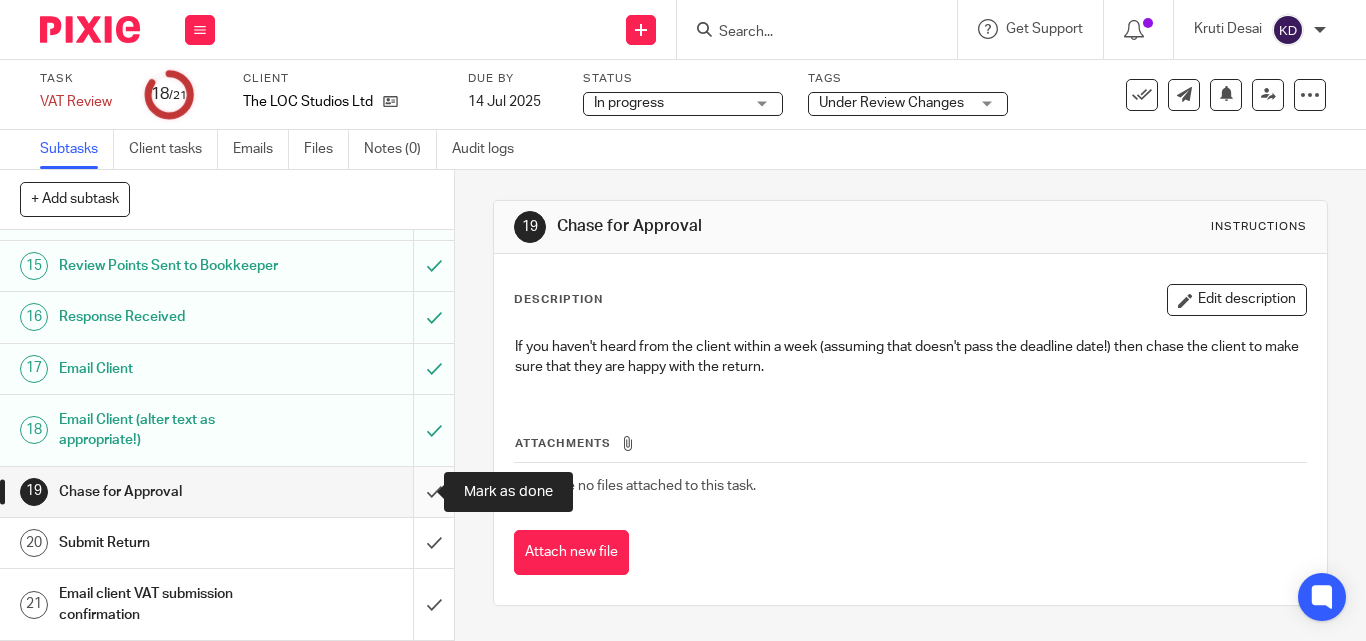 click at bounding box center (227, 492) 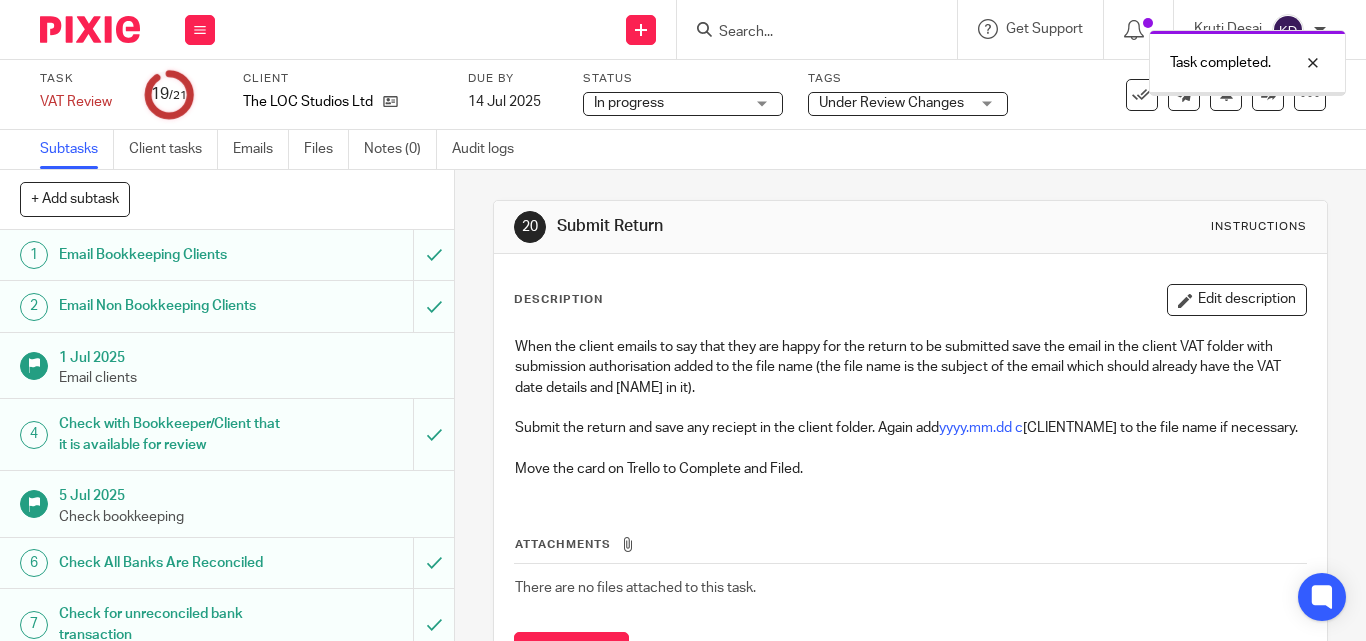 scroll, scrollTop: 0, scrollLeft: 0, axis: both 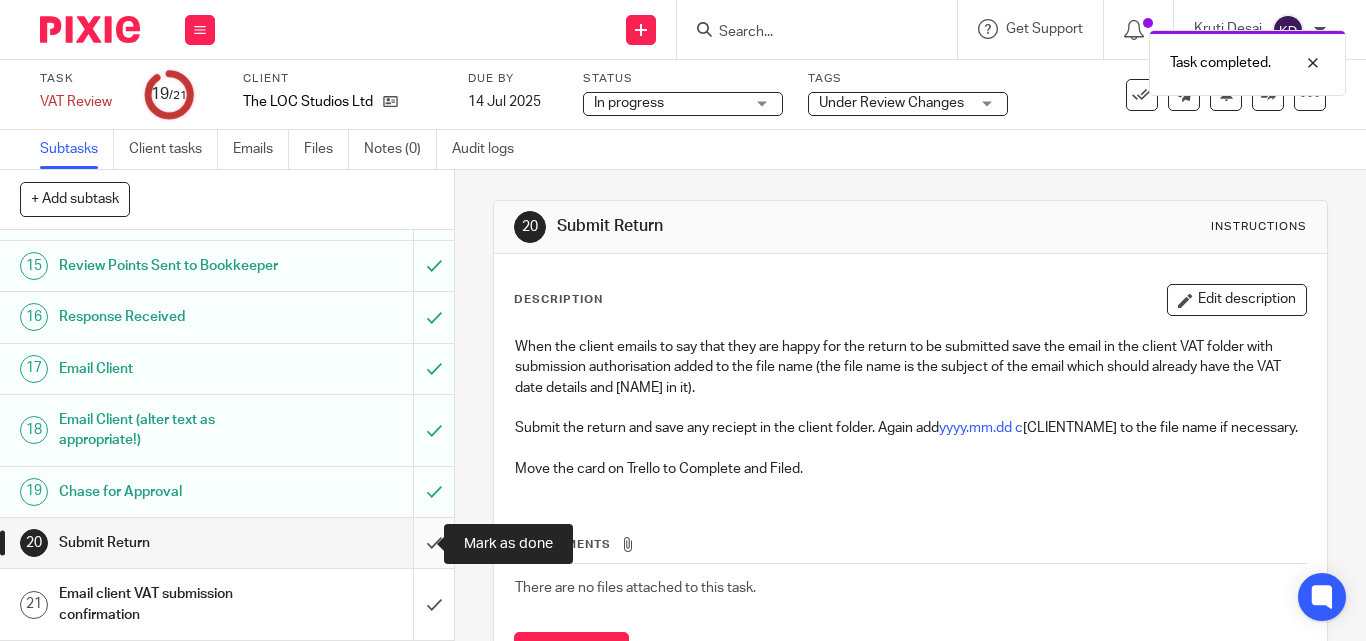 click at bounding box center (227, 543) 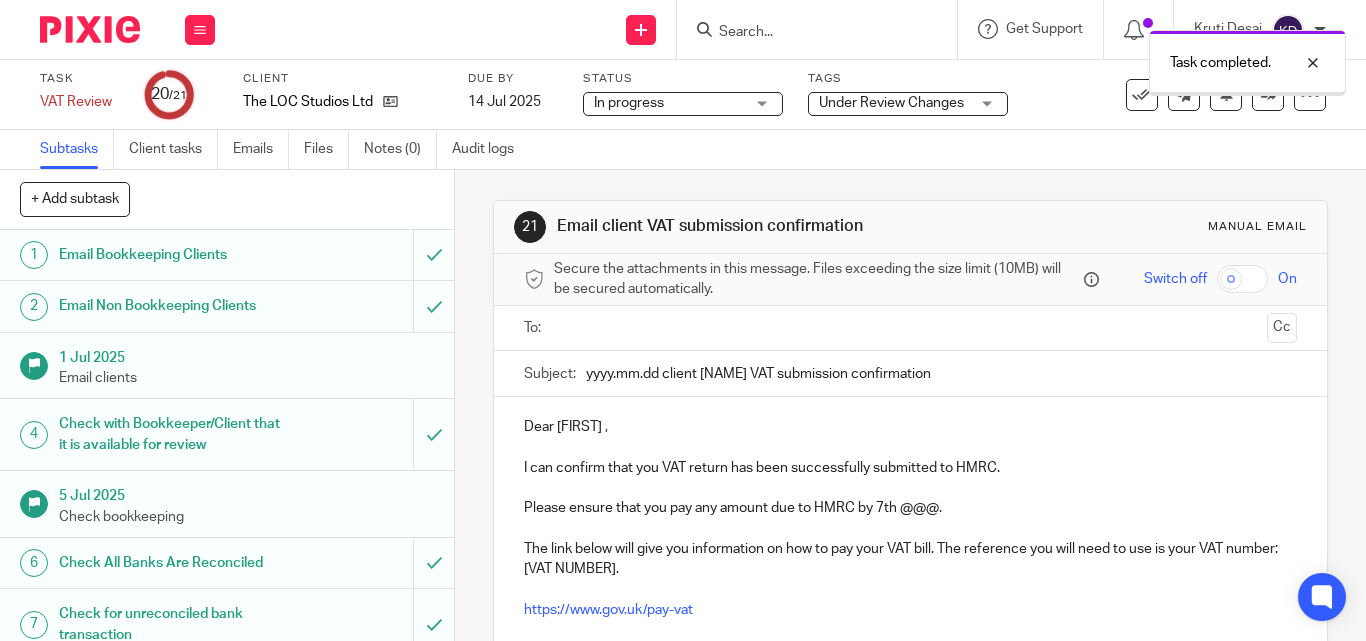 scroll, scrollTop: 0, scrollLeft: 0, axis: both 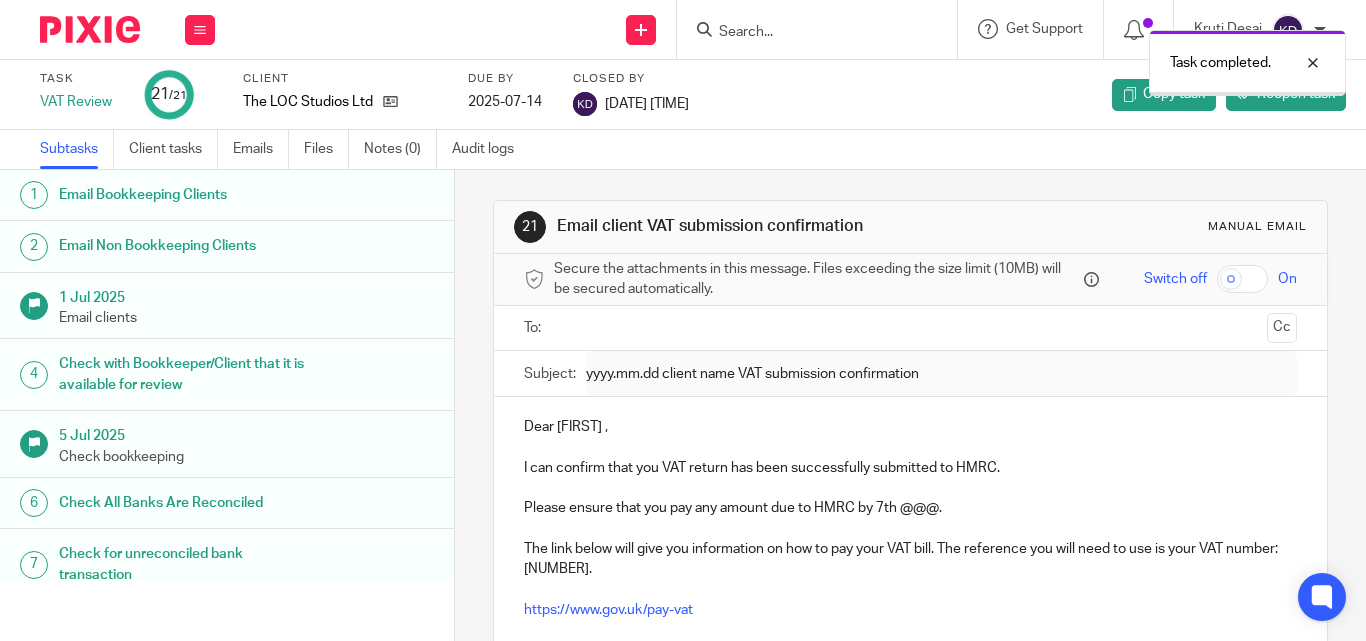 click at bounding box center [90, 29] 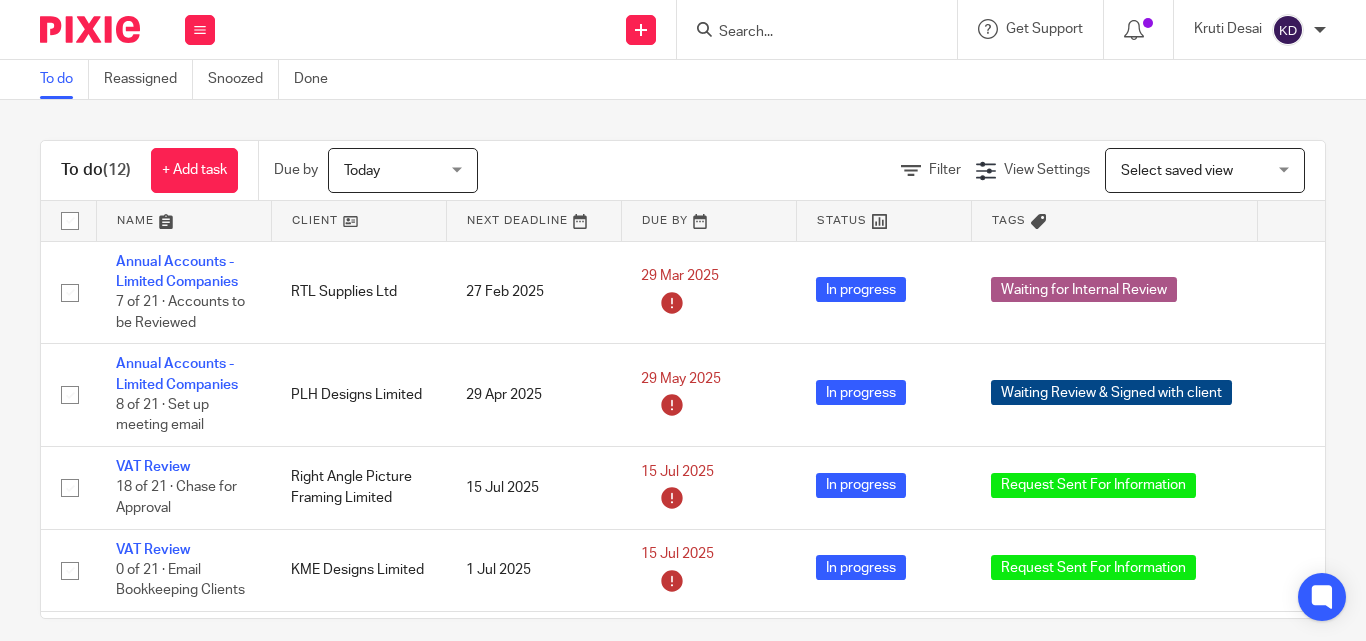 scroll, scrollTop: 0, scrollLeft: 0, axis: both 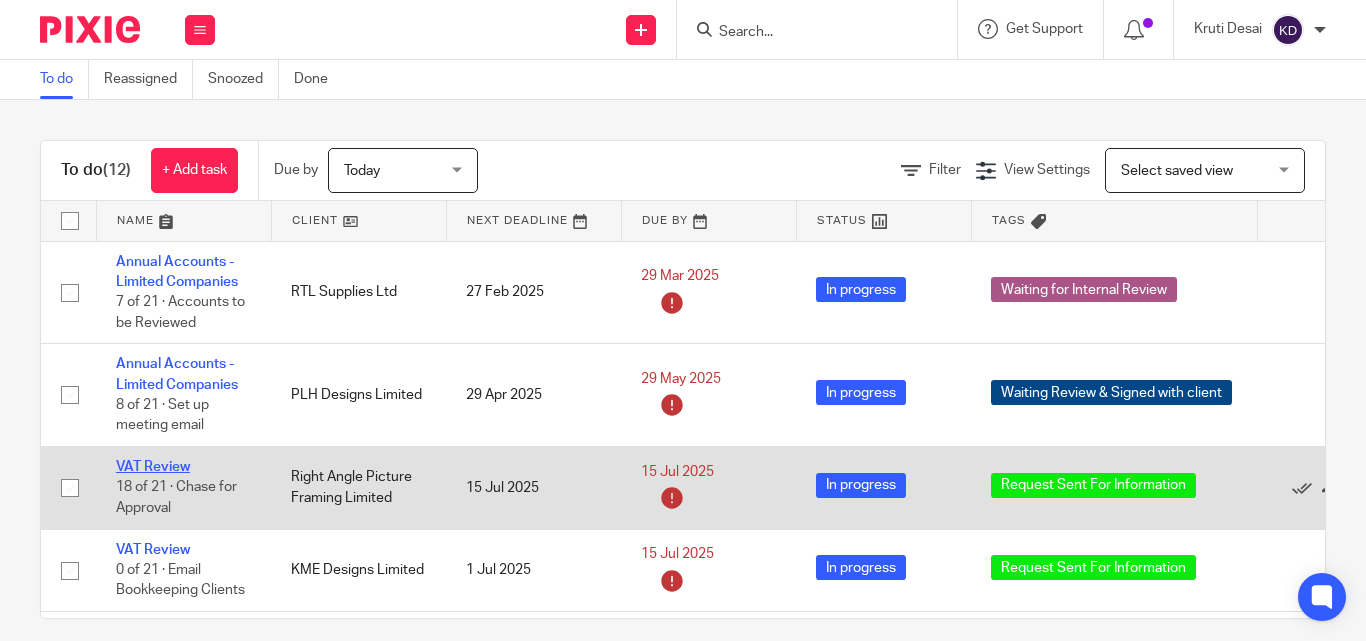 click on "VAT Review" at bounding box center [153, 467] 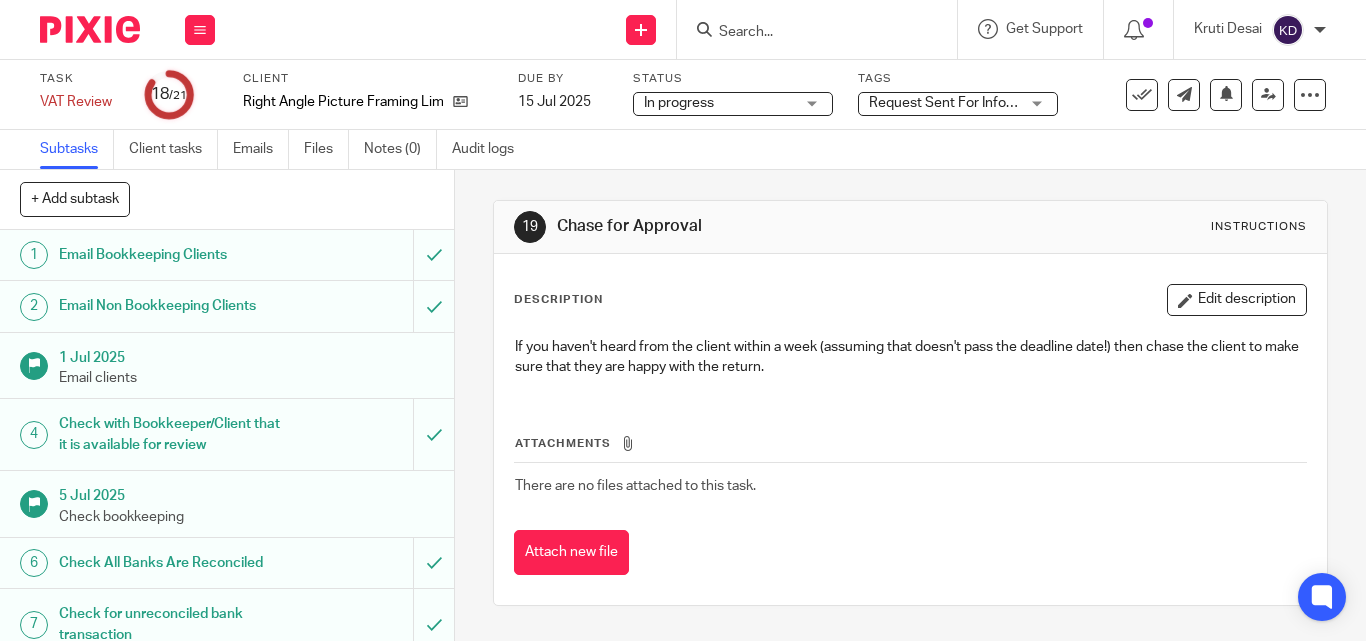 scroll, scrollTop: 0, scrollLeft: 0, axis: both 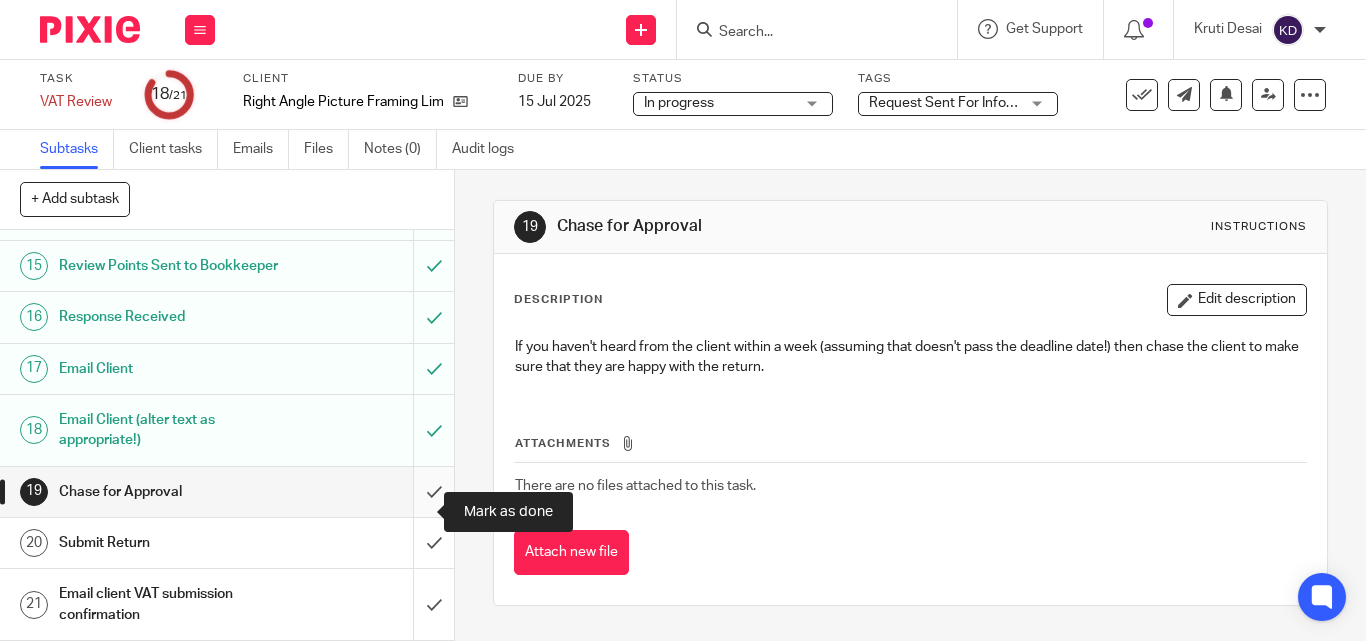 click at bounding box center [227, 492] 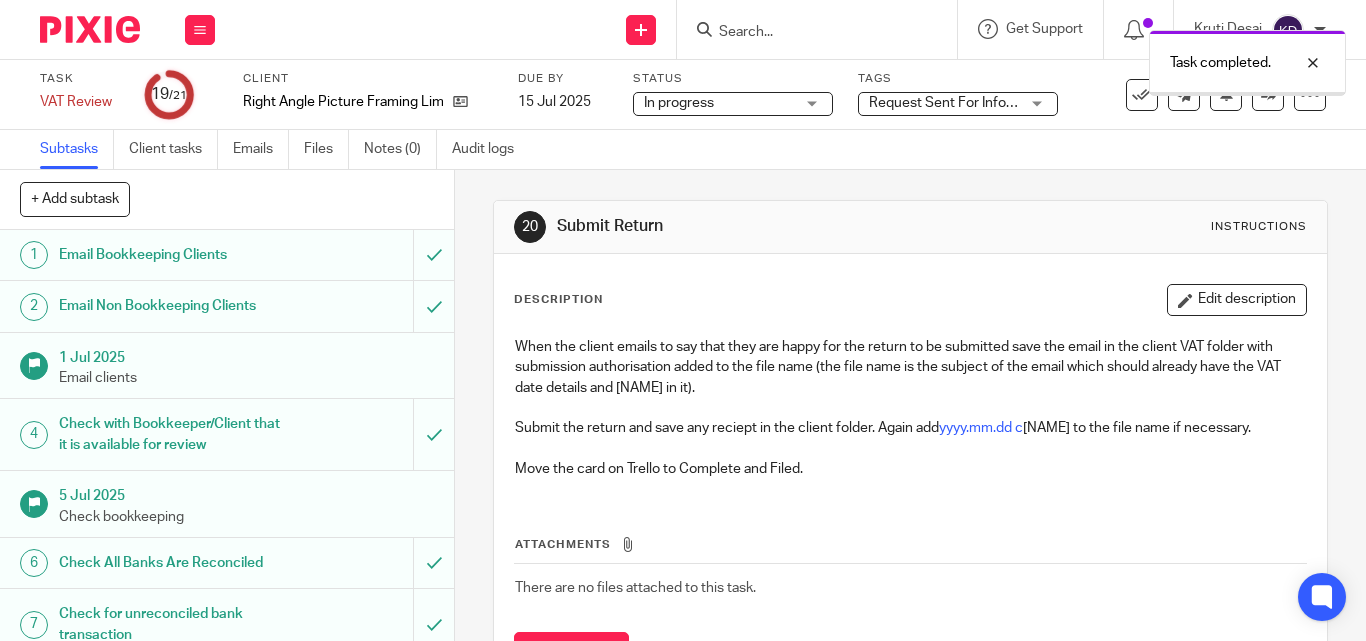 scroll, scrollTop: 0, scrollLeft: 0, axis: both 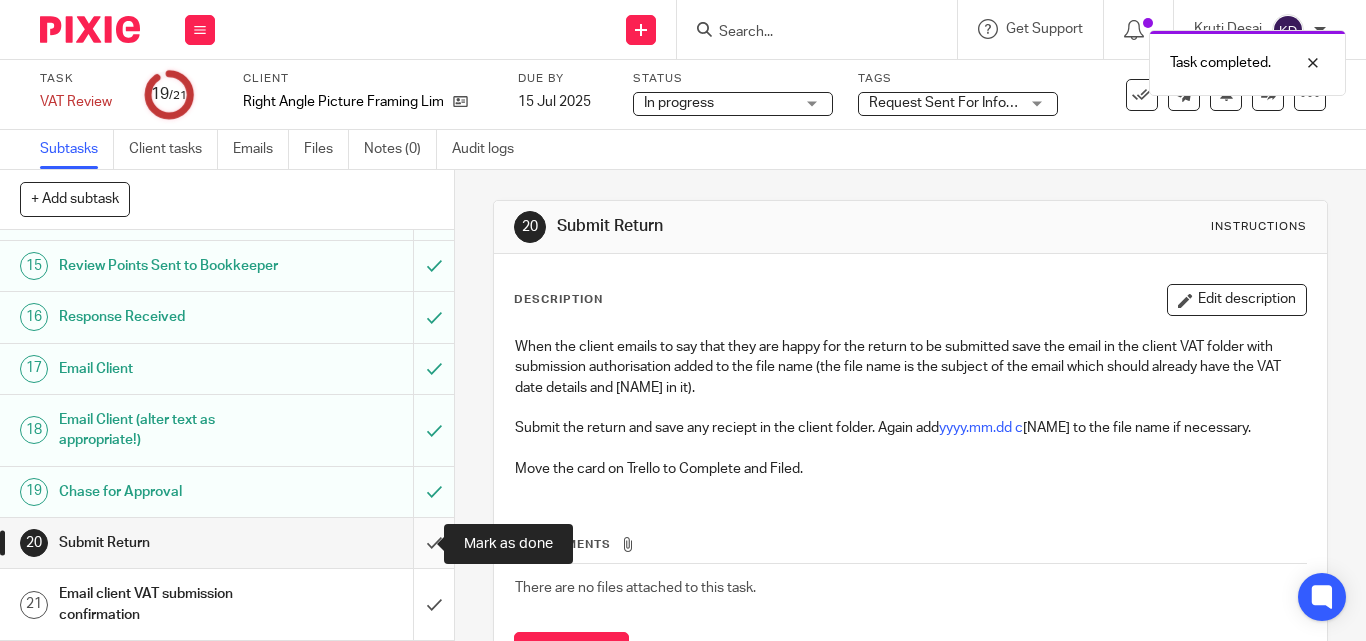 click at bounding box center [227, 543] 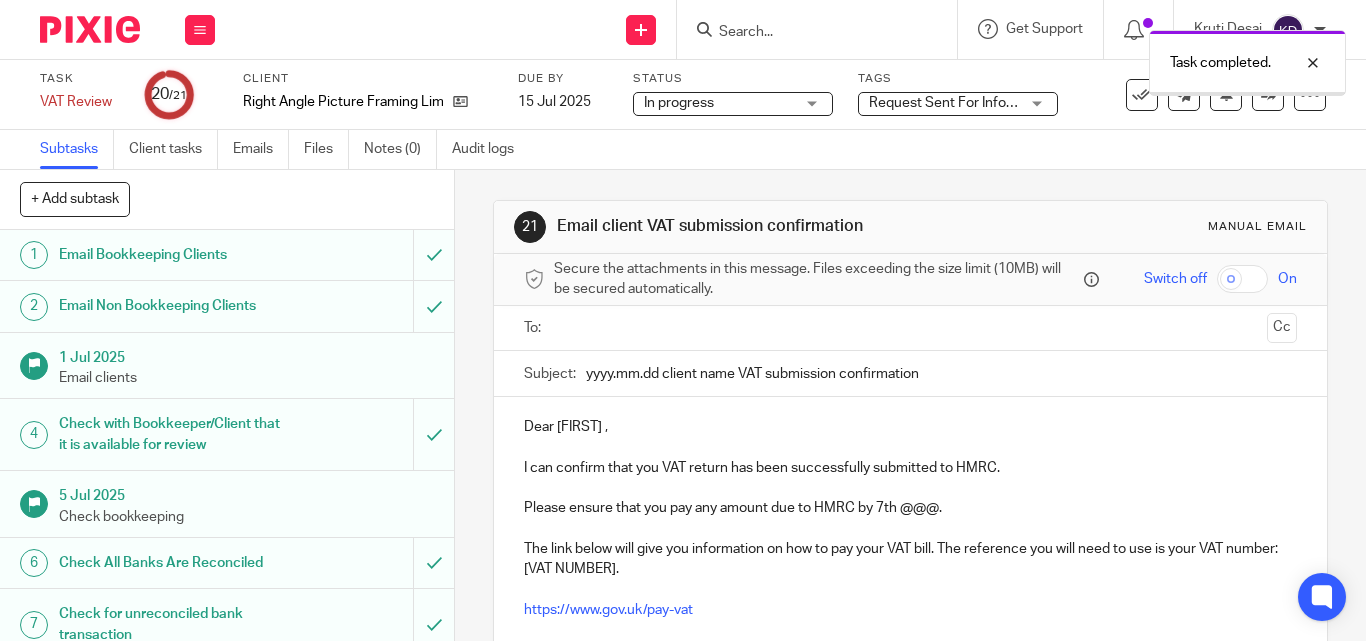 scroll, scrollTop: 0, scrollLeft: 0, axis: both 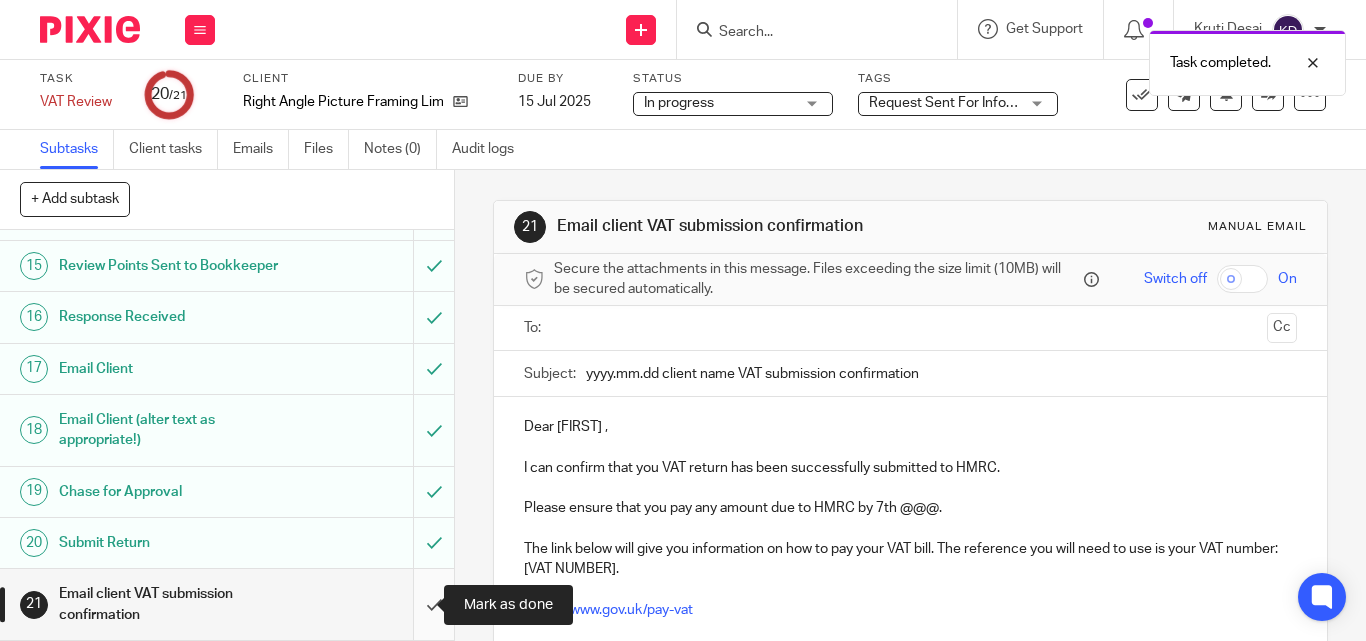 click at bounding box center [227, 604] 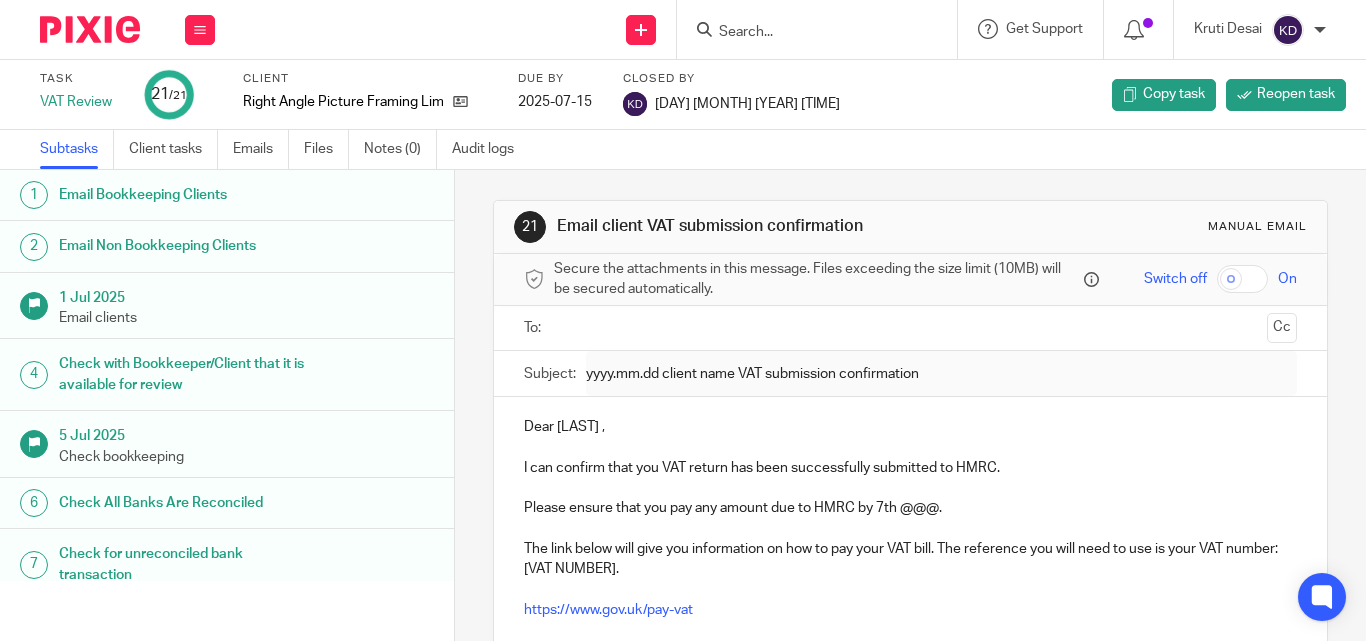 scroll, scrollTop: 0, scrollLeft: 0, axis: both 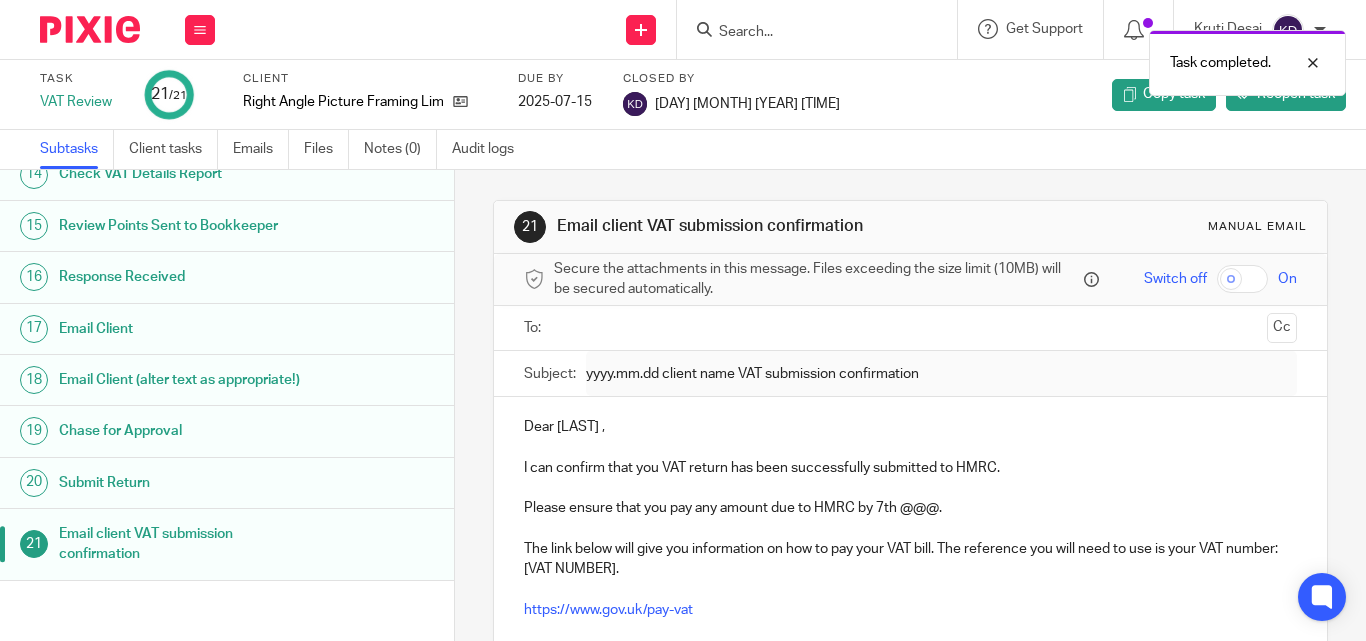 click at bounding box center (90, 29) 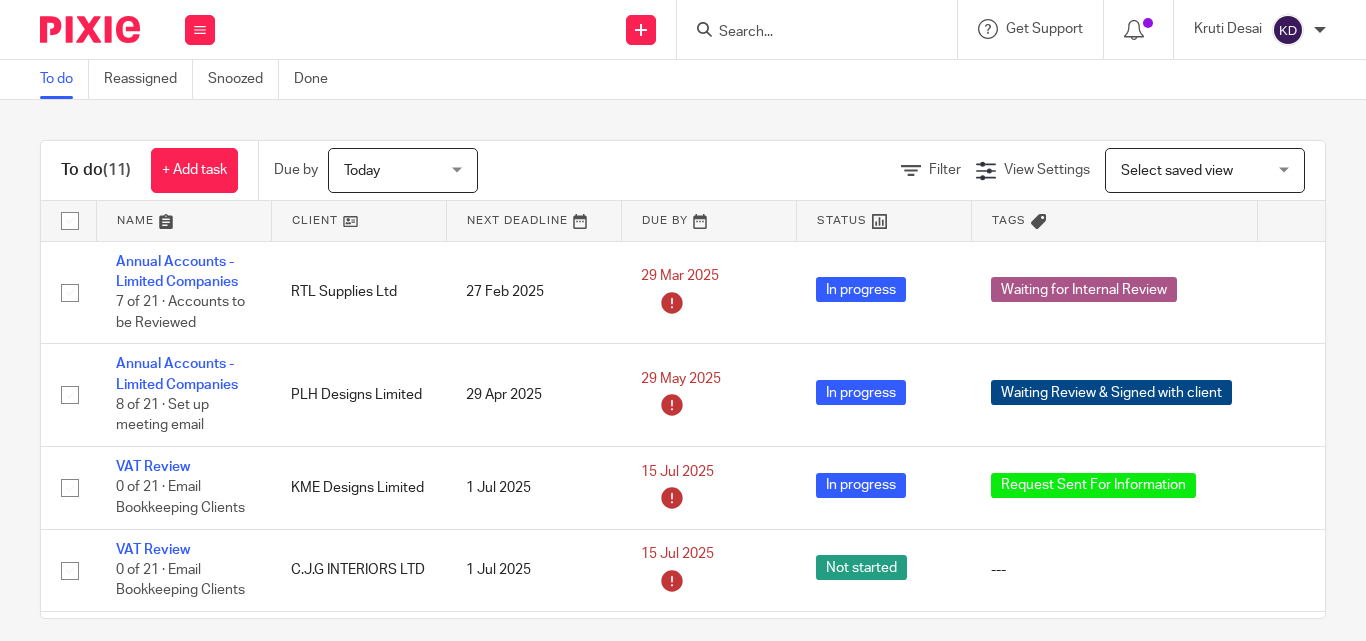 scroll, scrollTop: 0, scrollLeft: 0, axis: both 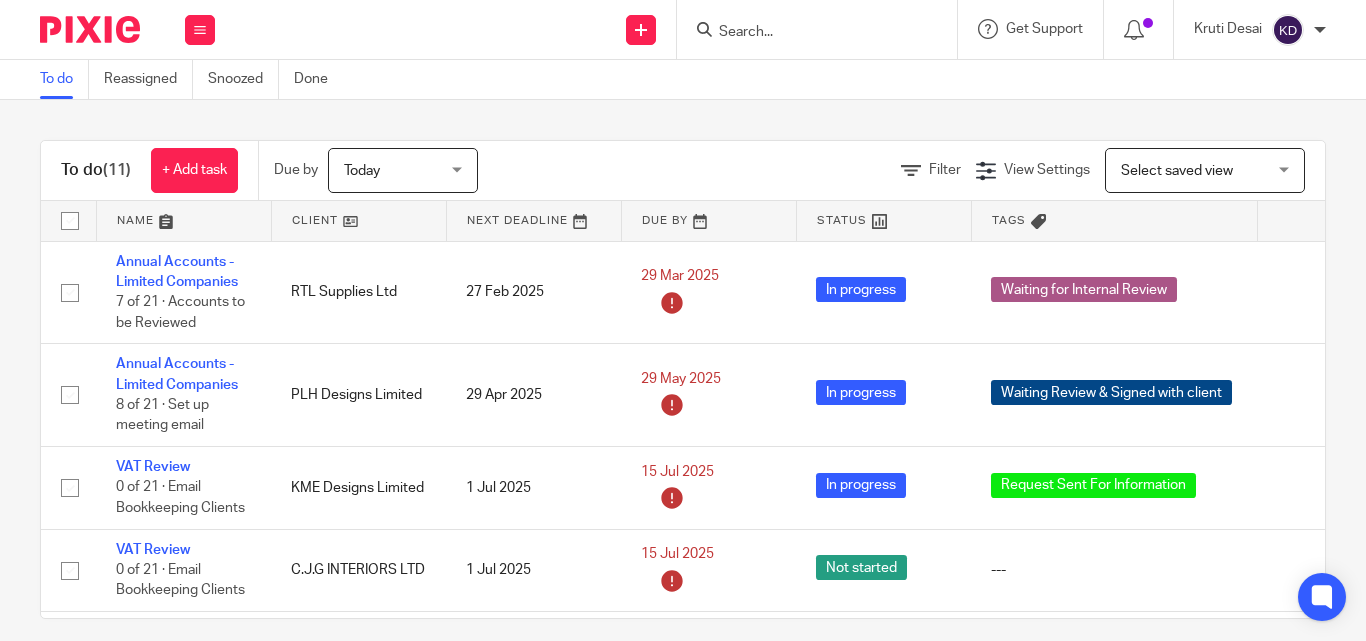 click at bounding box center [807, 33] 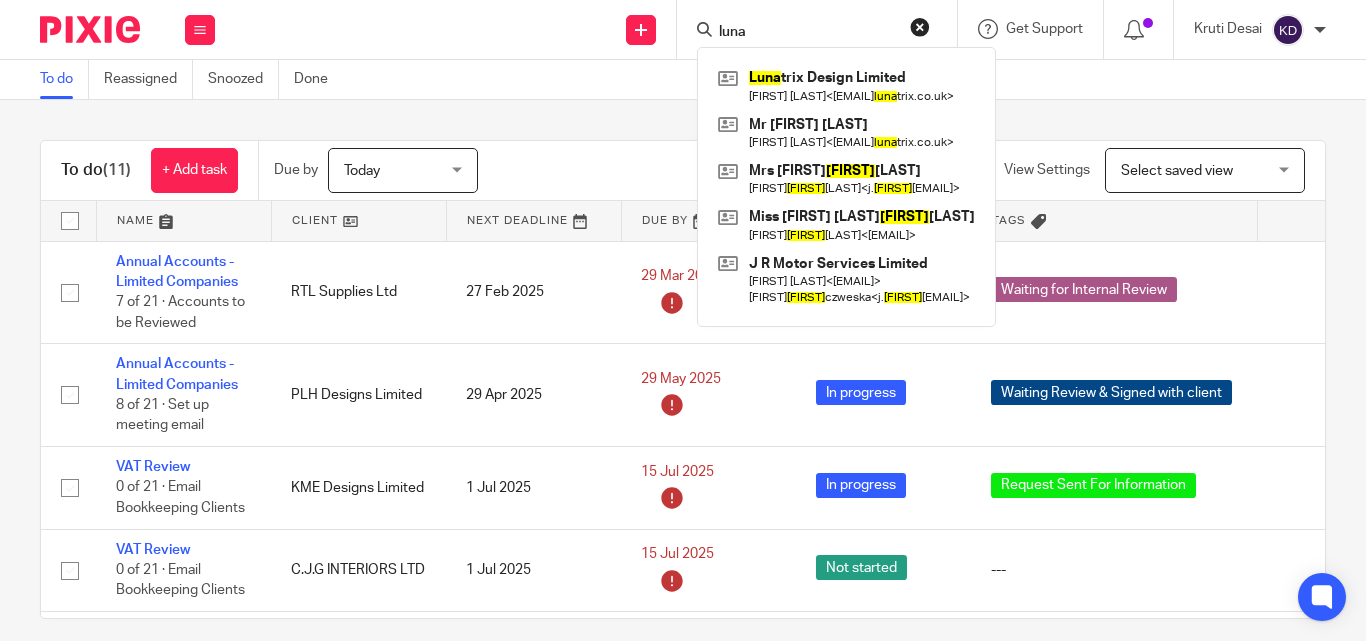 type on "luna" 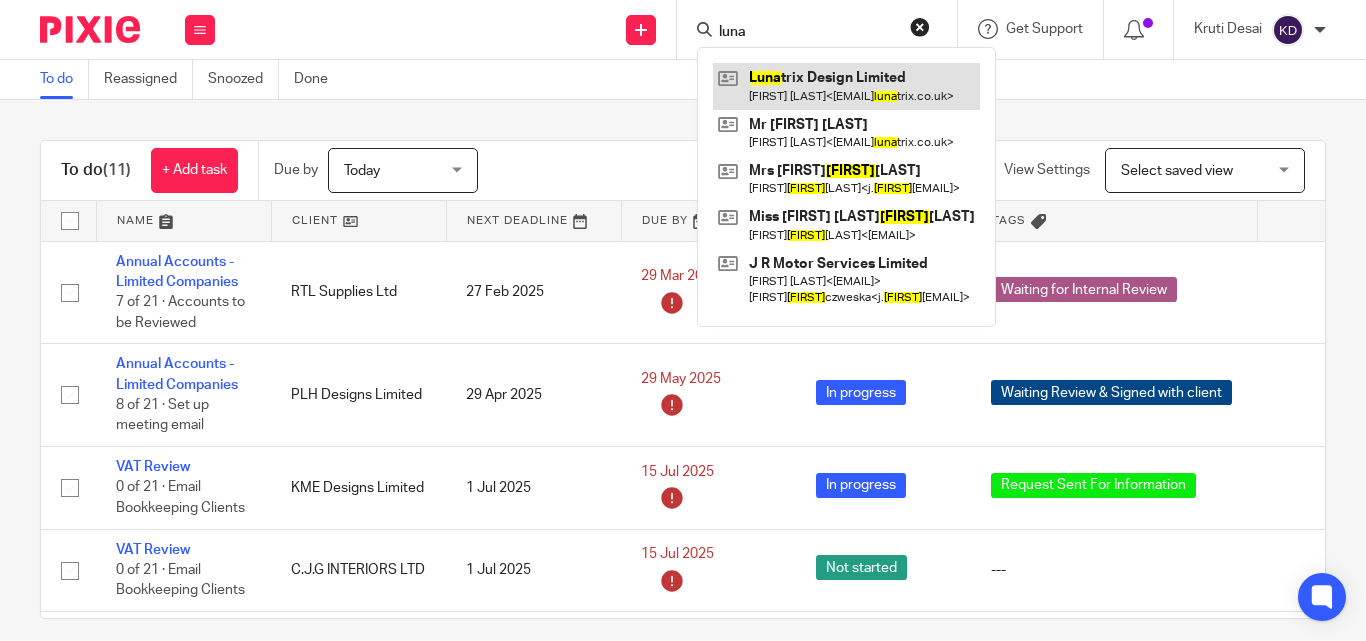 click at bounding box center (846, 86) 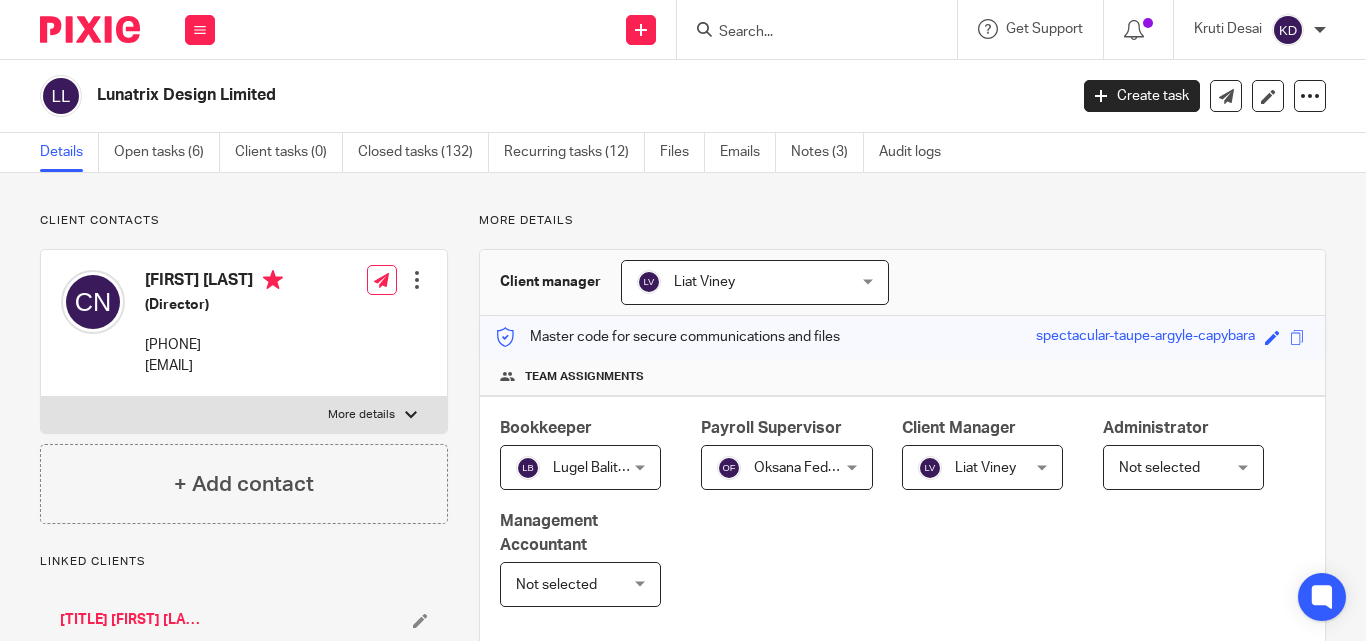 scroll, scrollTop: 0, scrollLeft: 0, axis: both 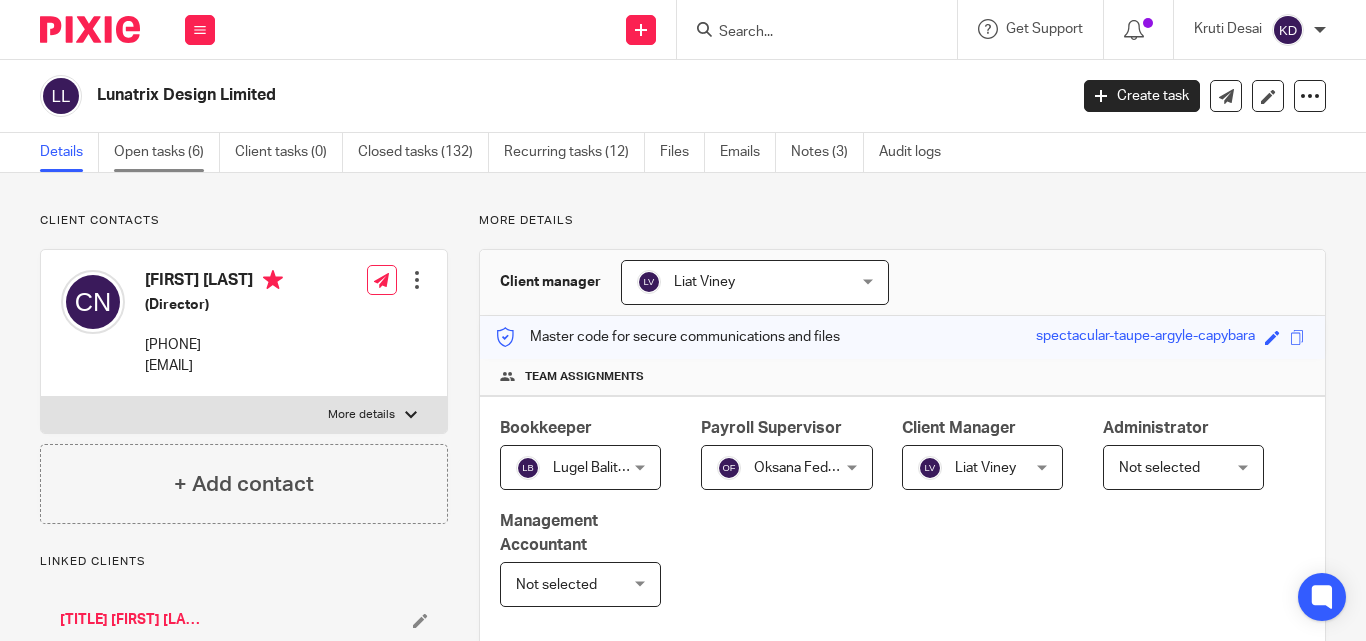 click on "Open tasks (6)" at bounding box center [167, 152] 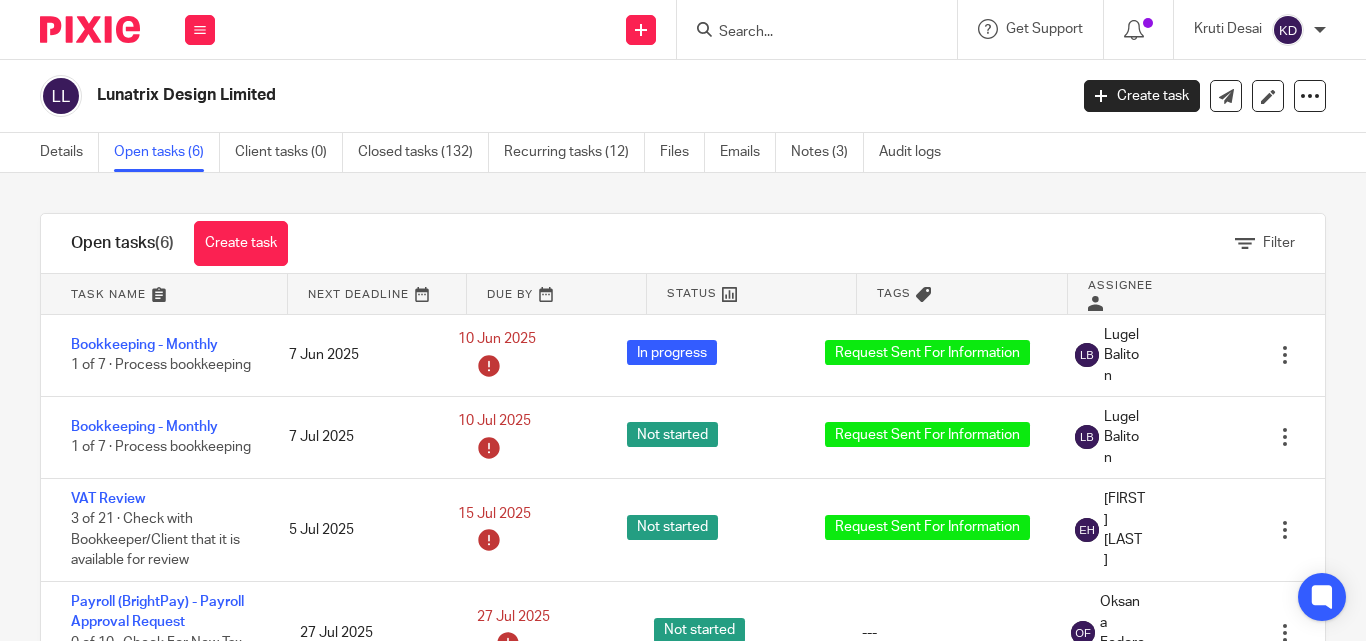 scroll, scrollTop: 0, scrollLeft: 0, axis: both 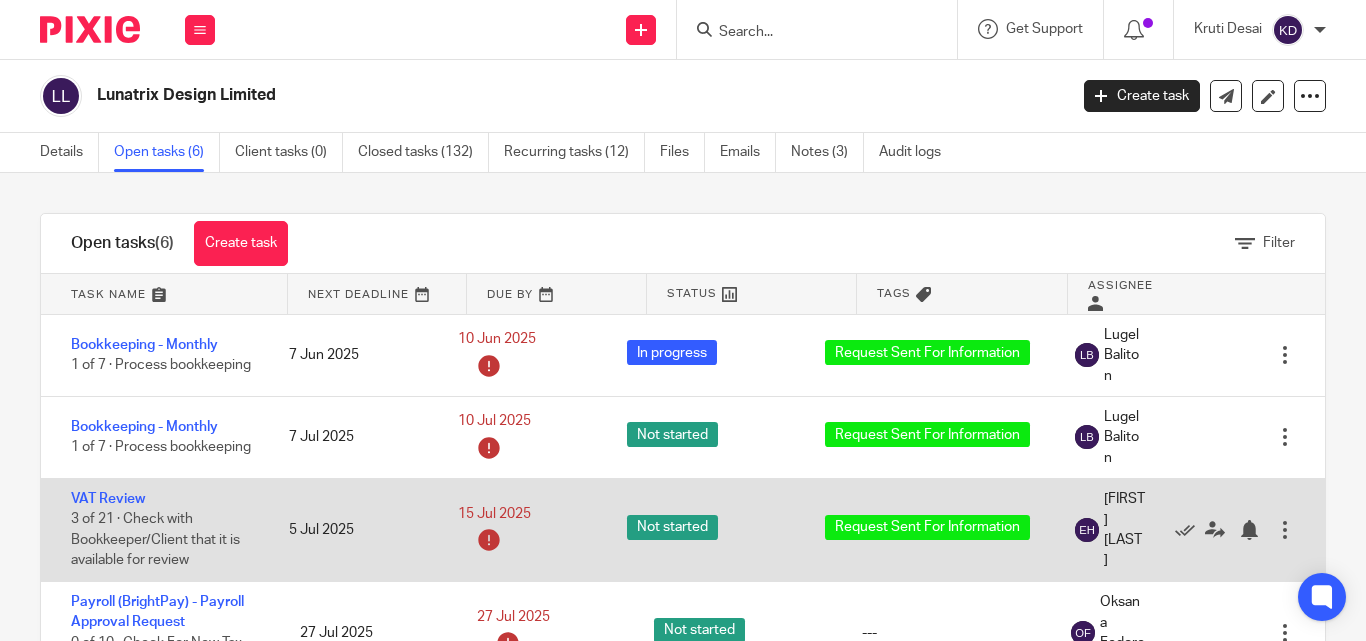 click at bounding box center [1285, 530] 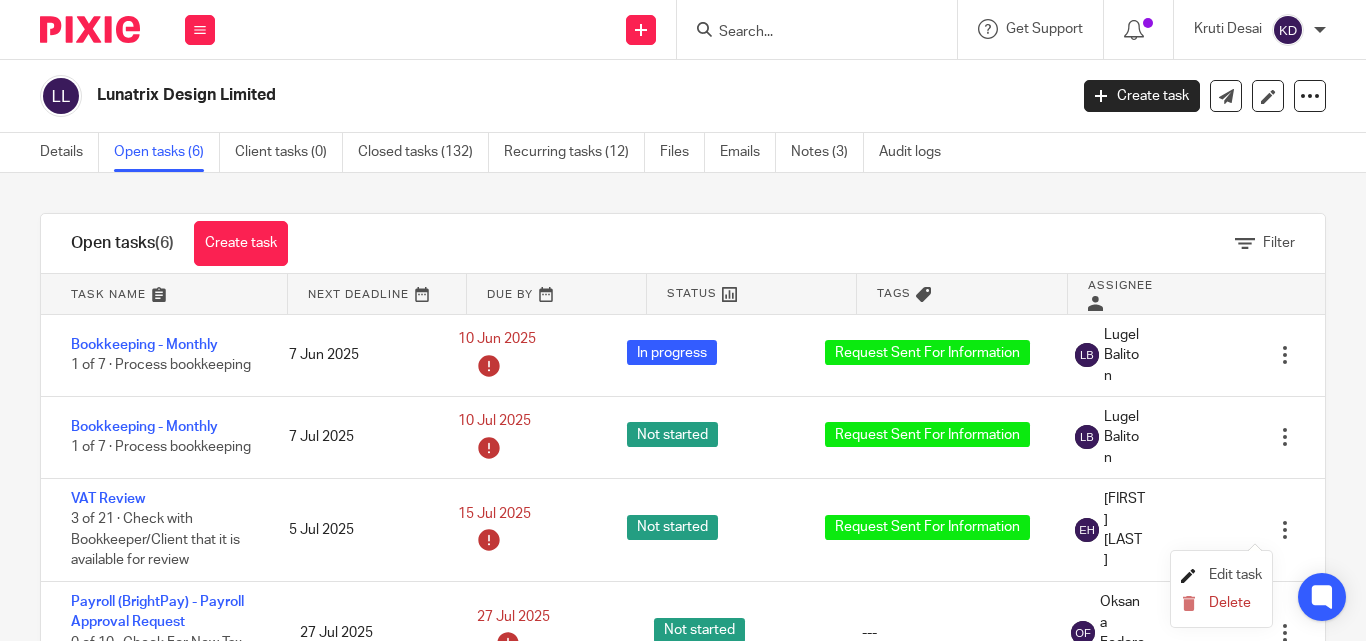 click on "Edit task" at bounding box center [1235, 575] 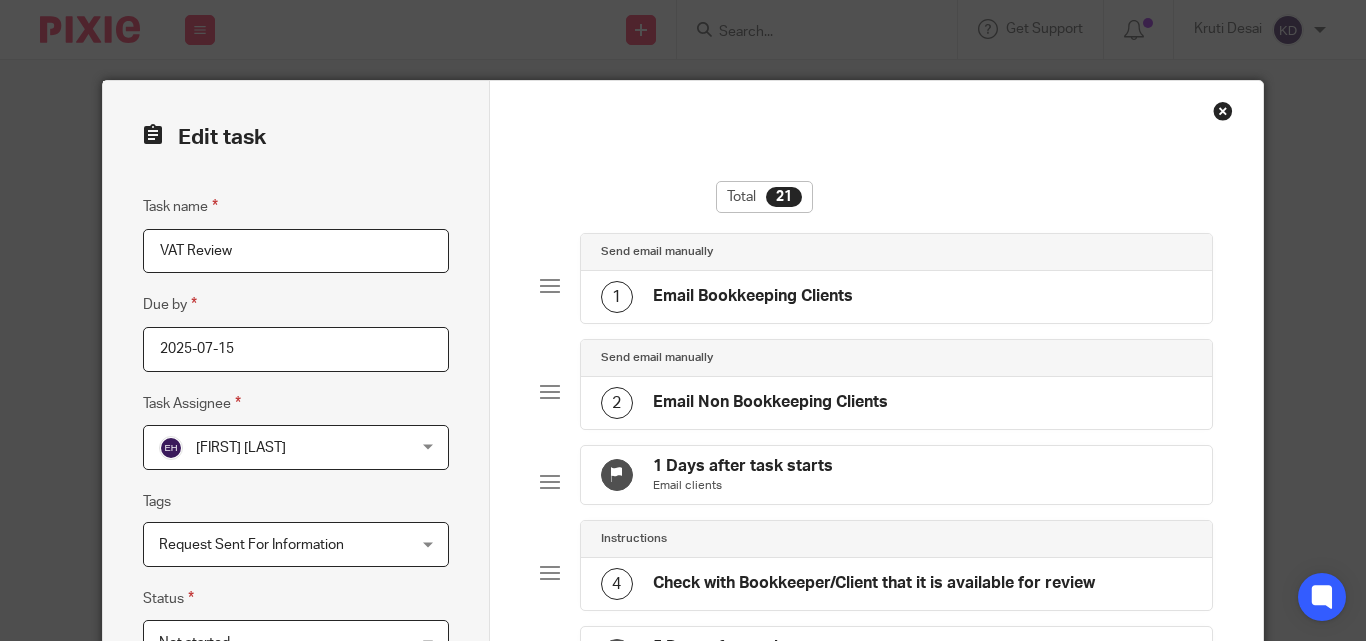 scroll, scrollTop: 0, scrollLeft: 0, axis: both 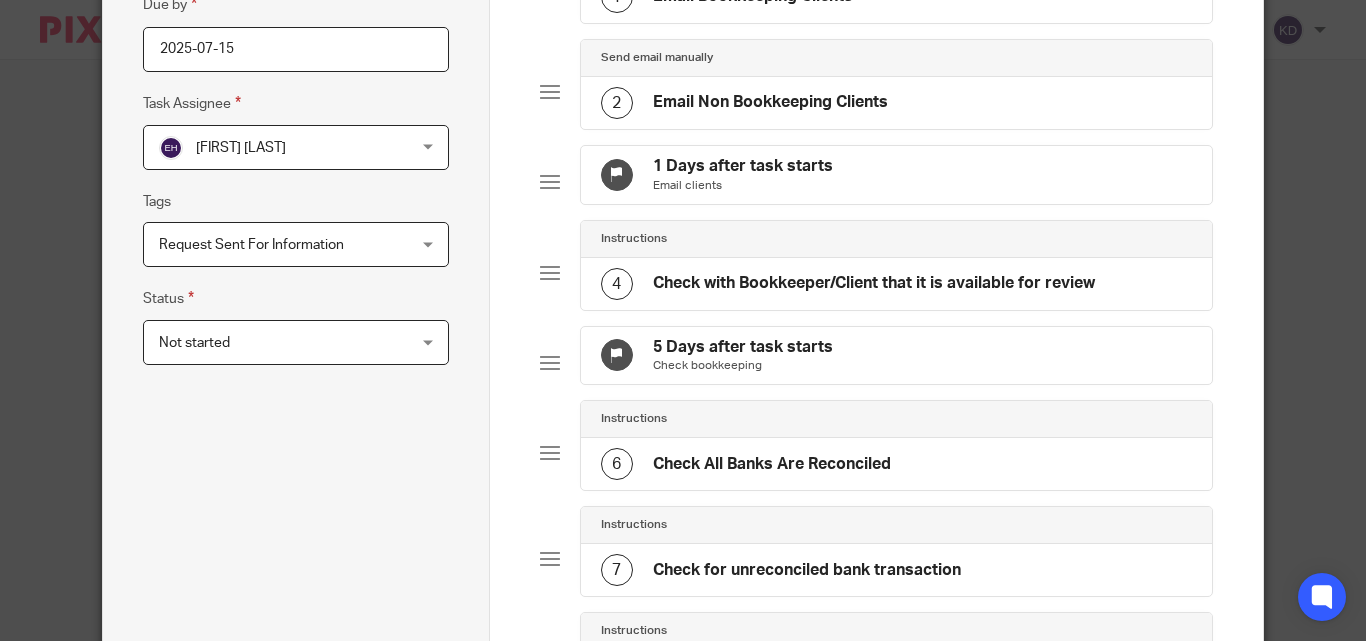 click on "Not started" at bounding box center (274, 342) 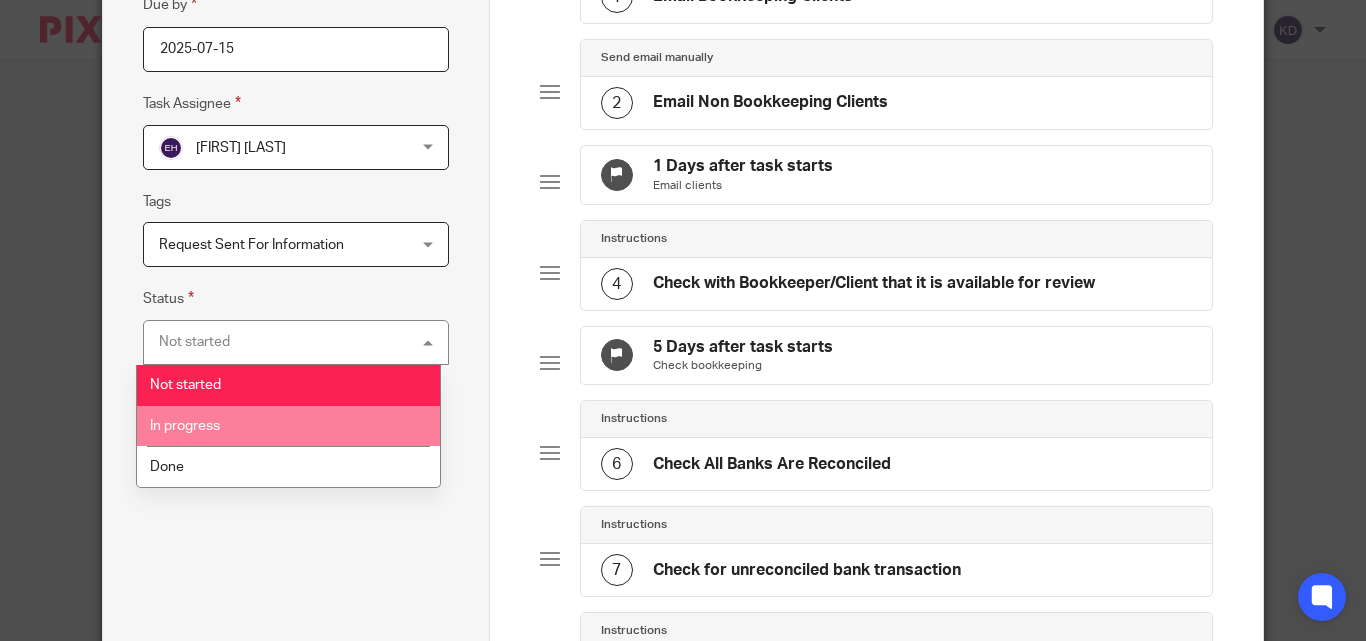 click on "In progress" at bounding box center [288, 426] 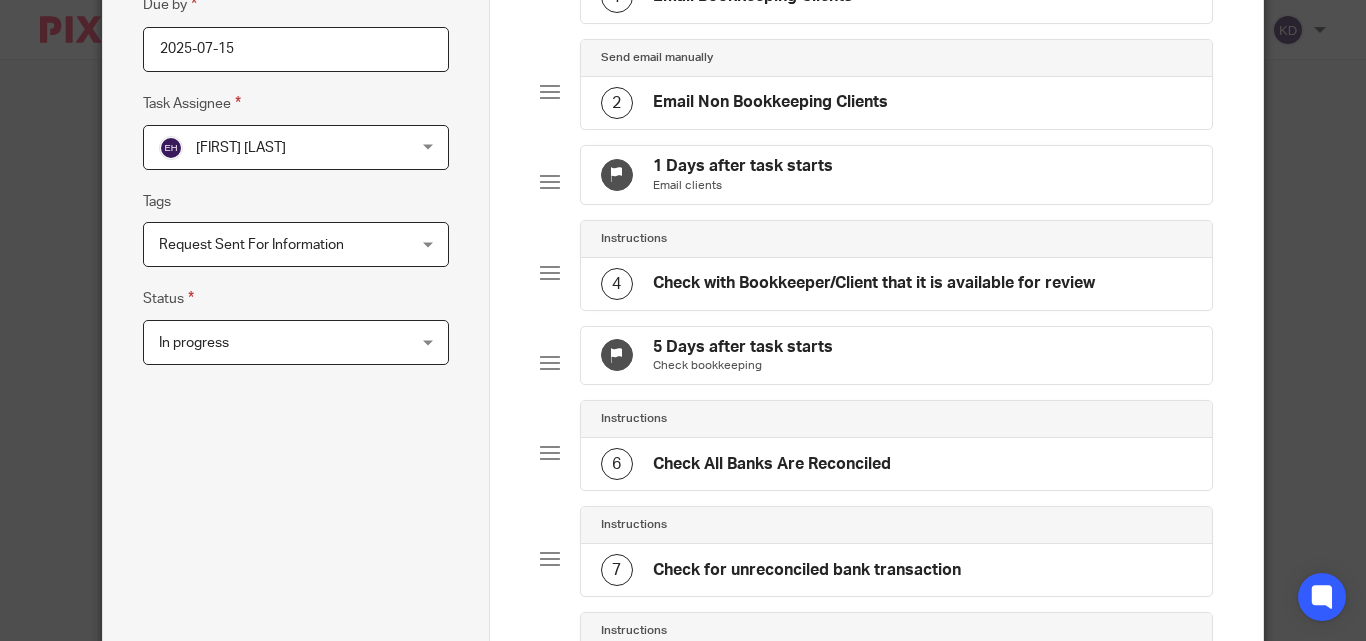 click on "Emma Hawkins" at bounding box center (274, 147) 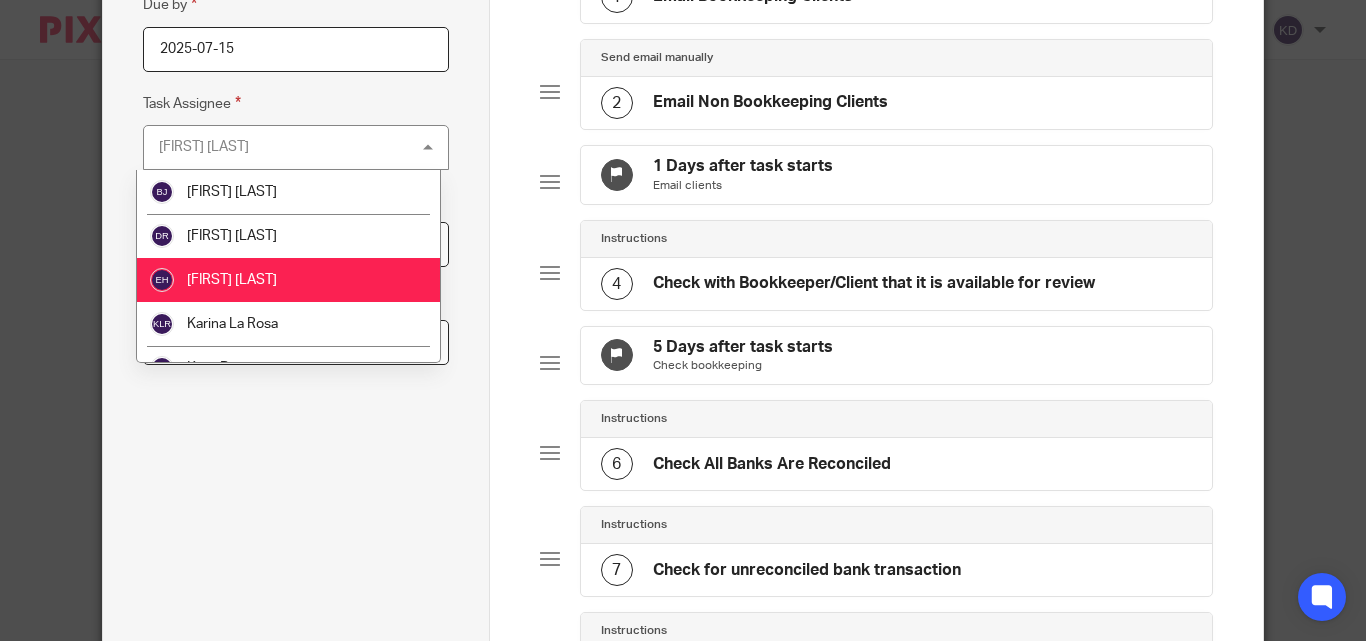 scroll, scrollTop: 100, scrollLeft: 0, axis: vertical 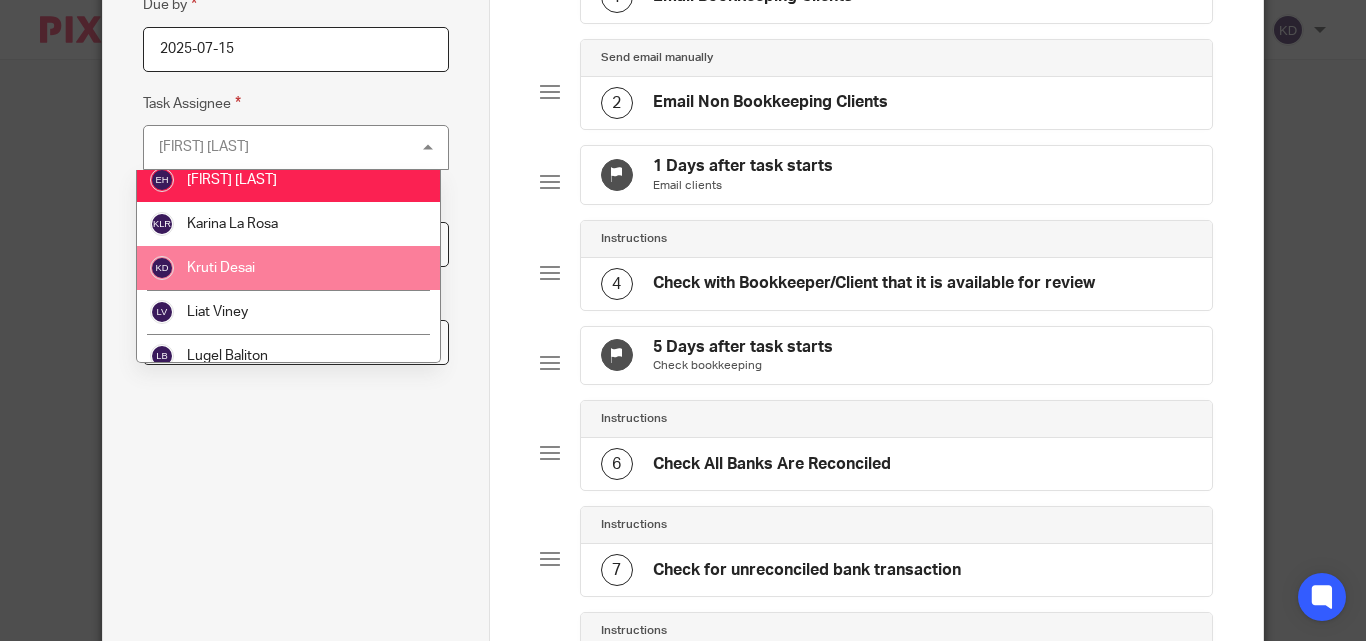 click on "Kruti Desai" at bounding box center [288, 268] 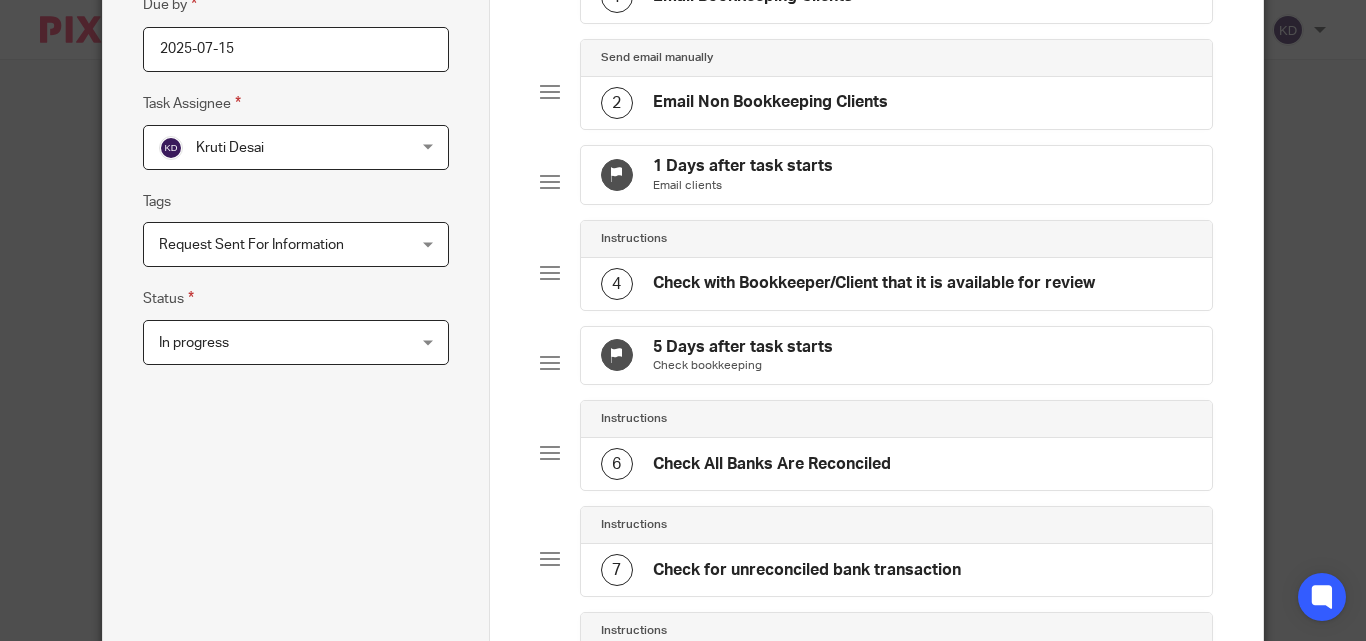 click on "Task name   VAT Review   Due by     2025-07-15   Task Assignee
Kruti Desai
Kruti Desai
Barrie Jenkins
Daniela Radu
Emma Hawkins
Karina La Rosa
Kruti Desai
Liat Viney
Lugel Baliton
Oksana Fedorenko
Roi Jerusalem
19     Tags
Request Sent For Information
Files Received & Saved
Follow Up Required See Notes
Information not received
In process with PL
On Hold Don't Chase
Request Sent For Information
Return reviewed & E-envelope sent to client
Return Signed & Submitted to HMRC
Status" at bounding box center [295, 1087] 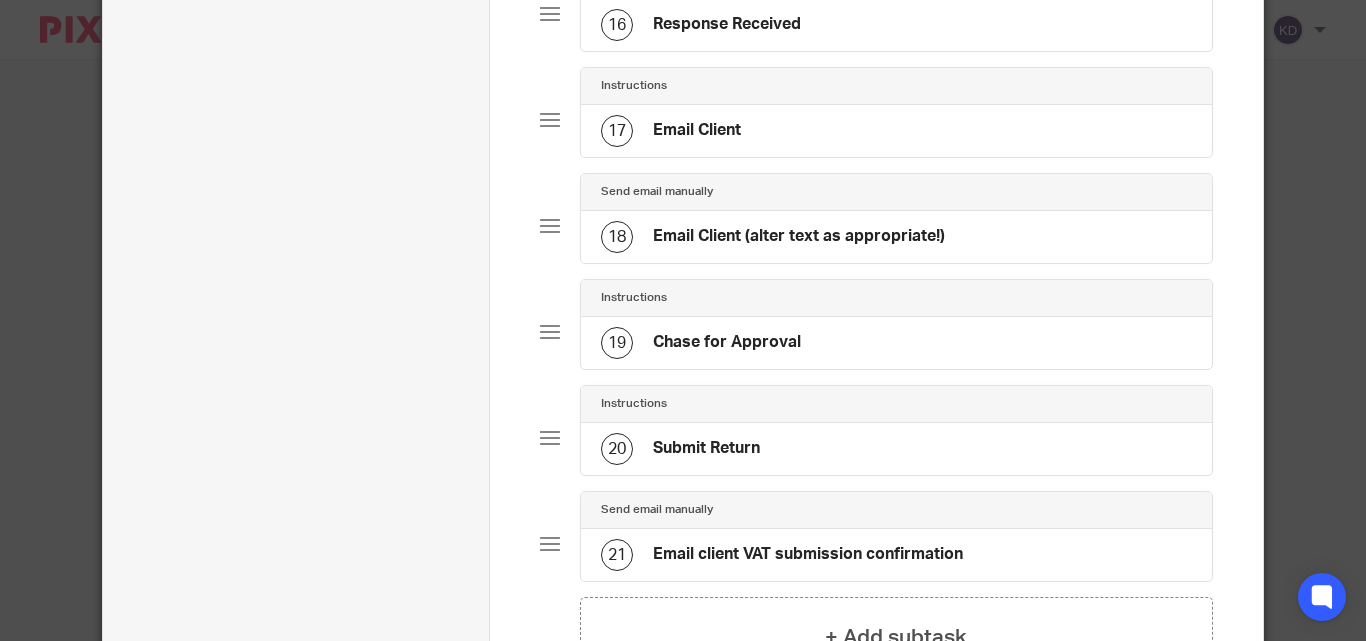 scroll, scrollTop: 2092, scrollLeft: 0, axis: vertical 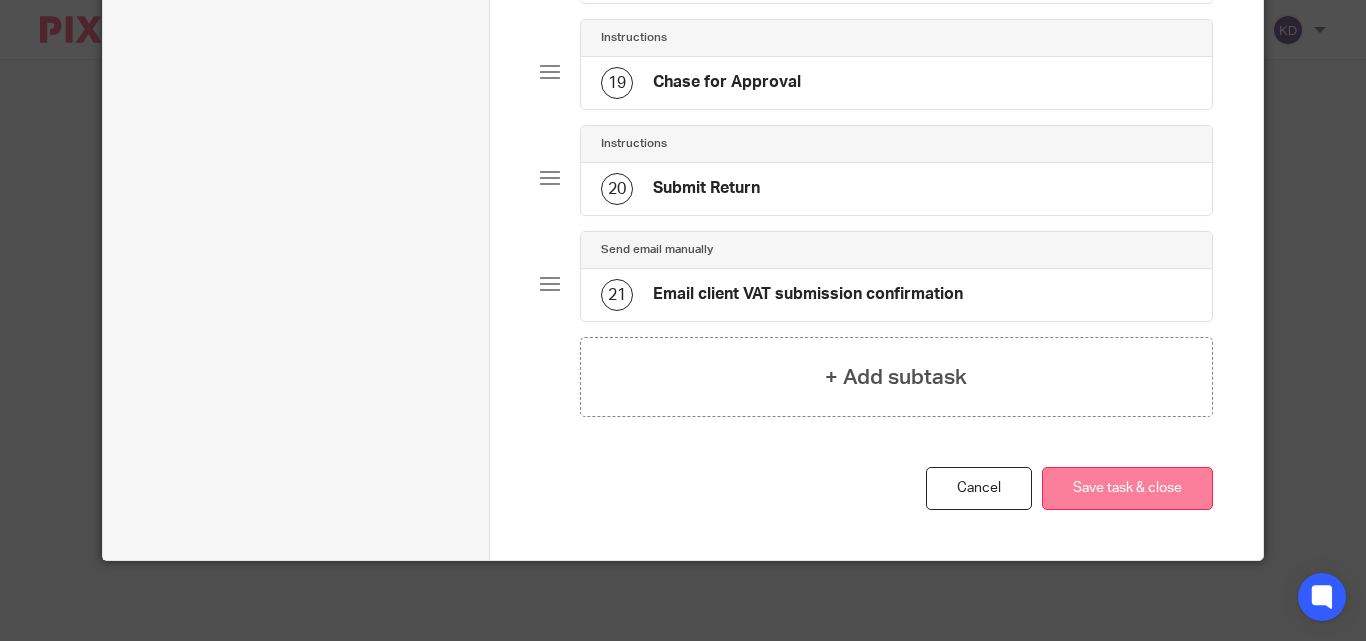 click on "Save task & close" at bounding box center (1127, 488) 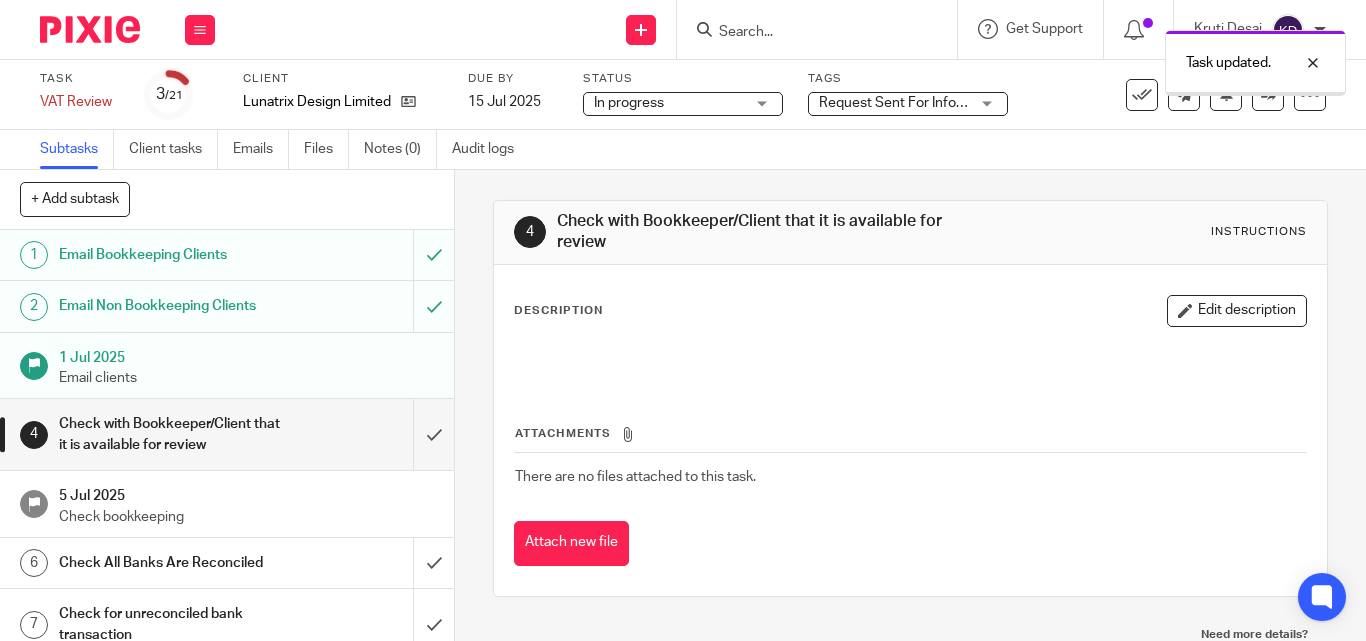 scroll, scrollTop: 0, scrollLeft: 0, axis: both 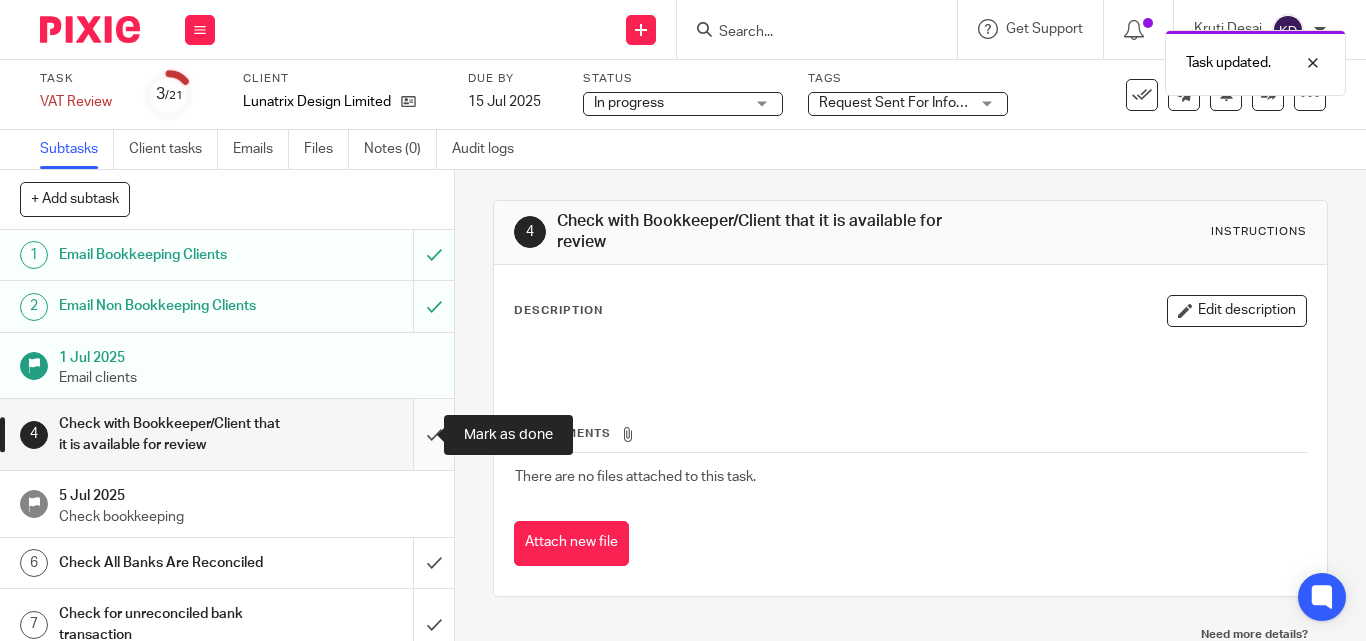 click at bounding box center (227, 434) 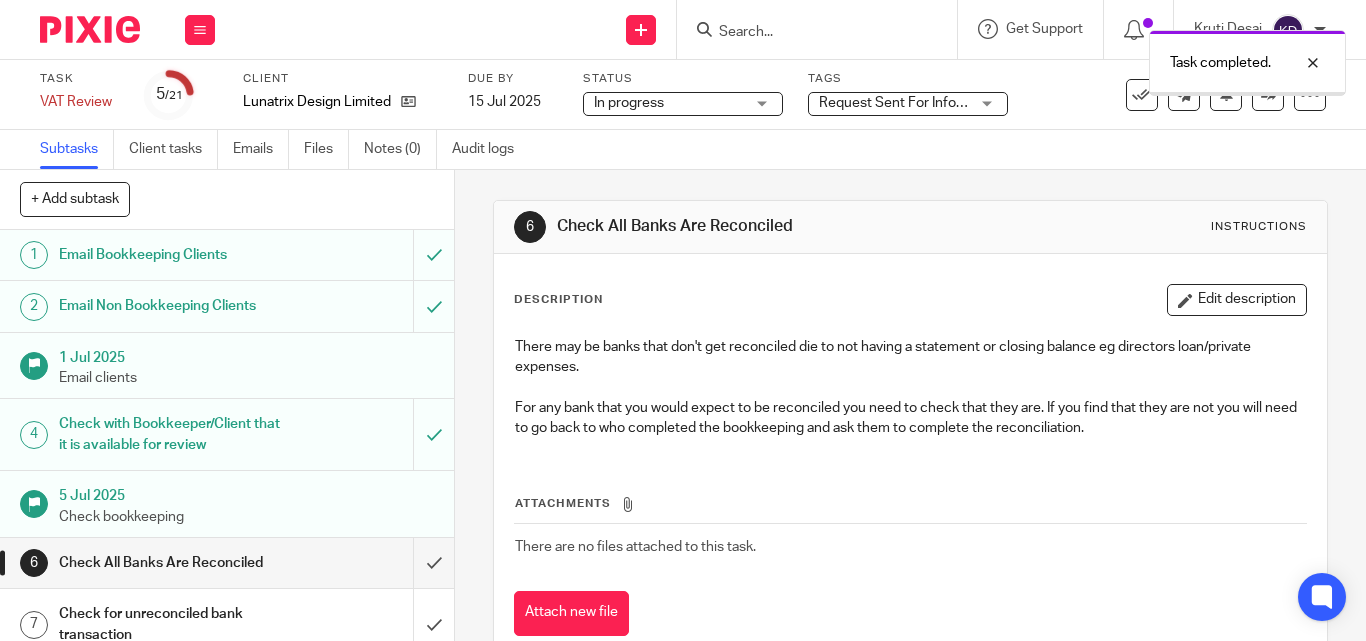 scroll, scrollTop: 0, scrollLeft: 0, axis: both 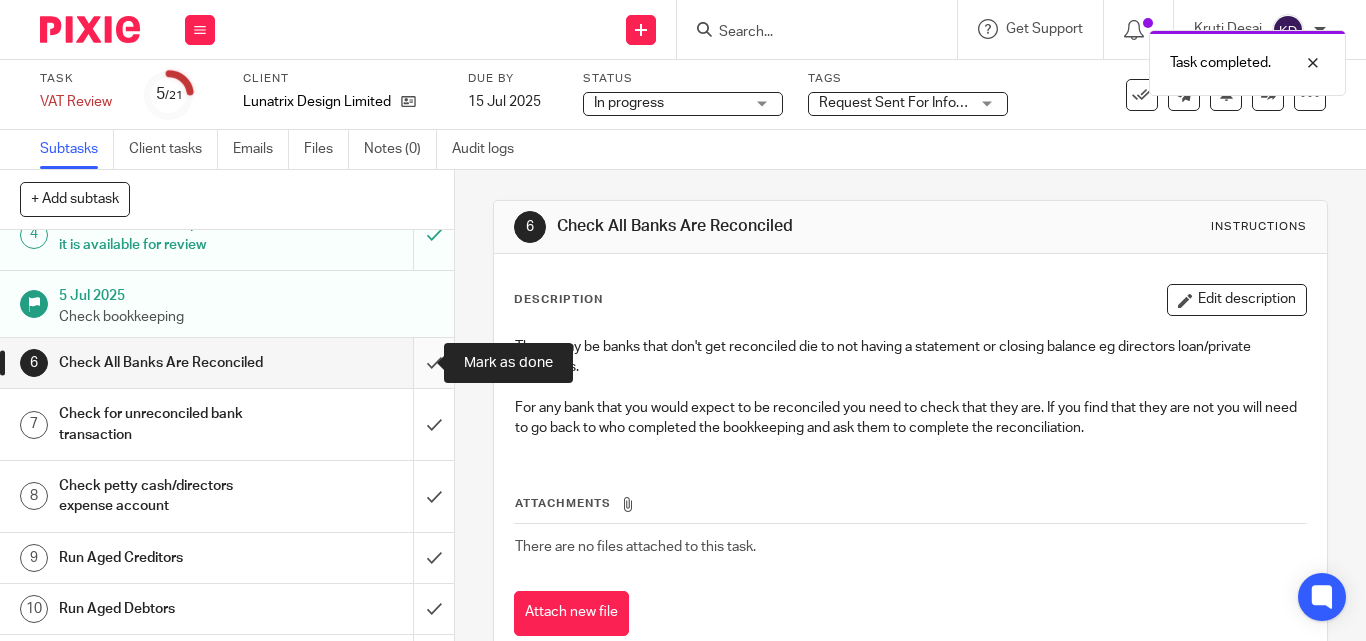 click at bounding box center [227, 363] 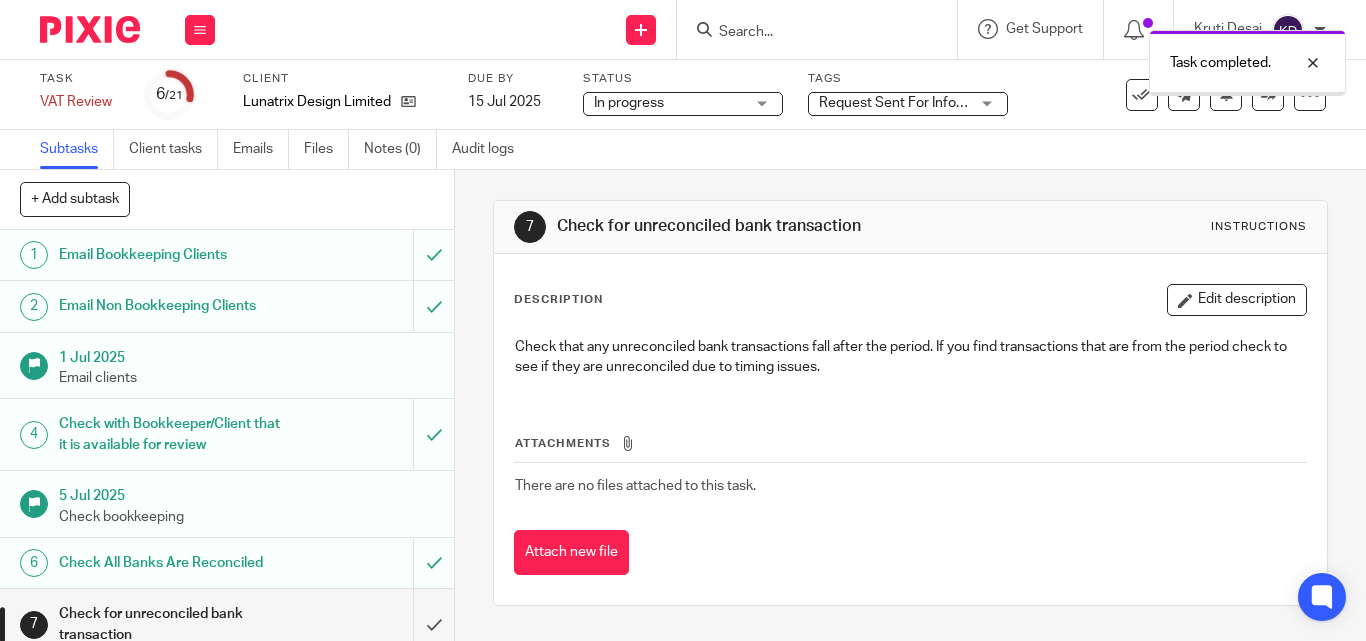 scroll, scrollTop: 0, scrollLeft: 0, axis: both 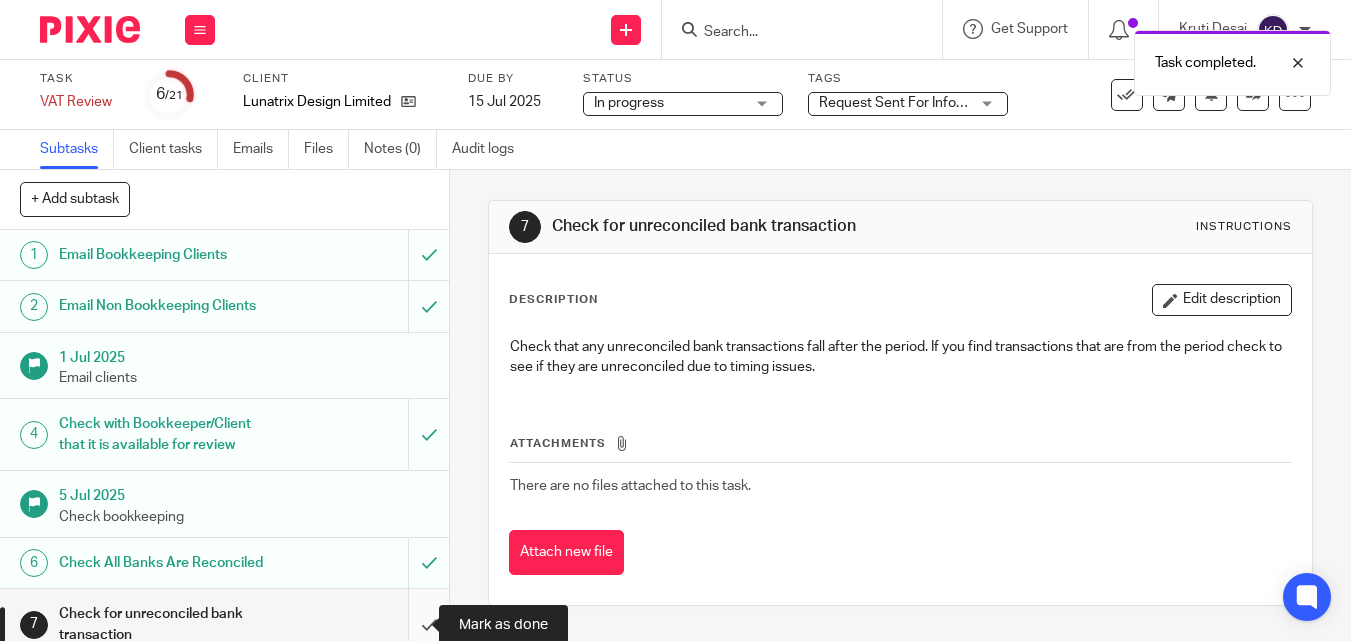 click at bounding box center [224, 624] 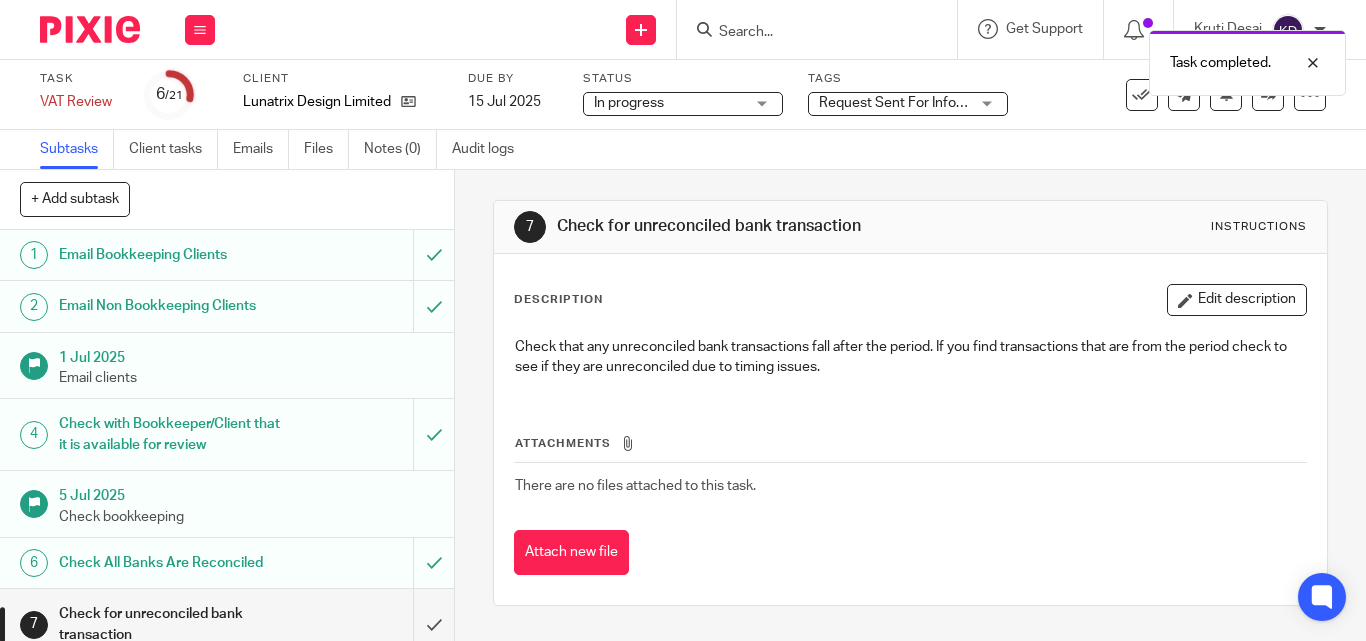 scroll, scrollTop: 300, scrollLeft: 0, axis: vertical 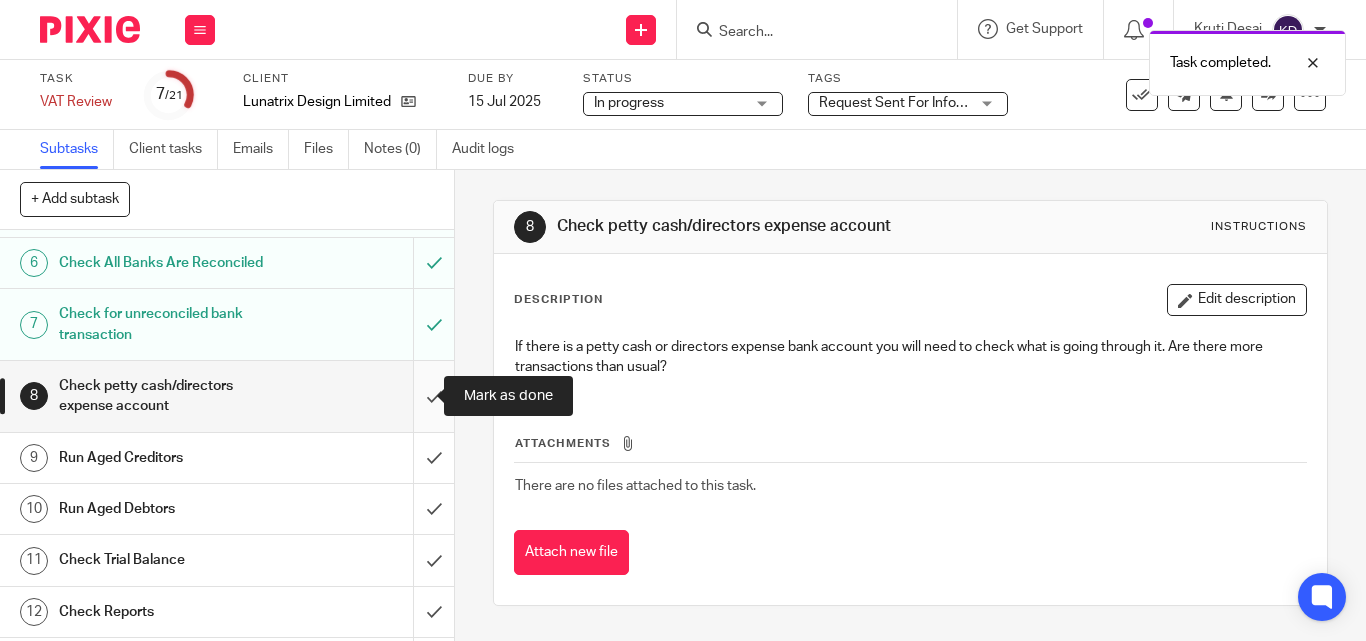 click at bounding box center (227, 396) 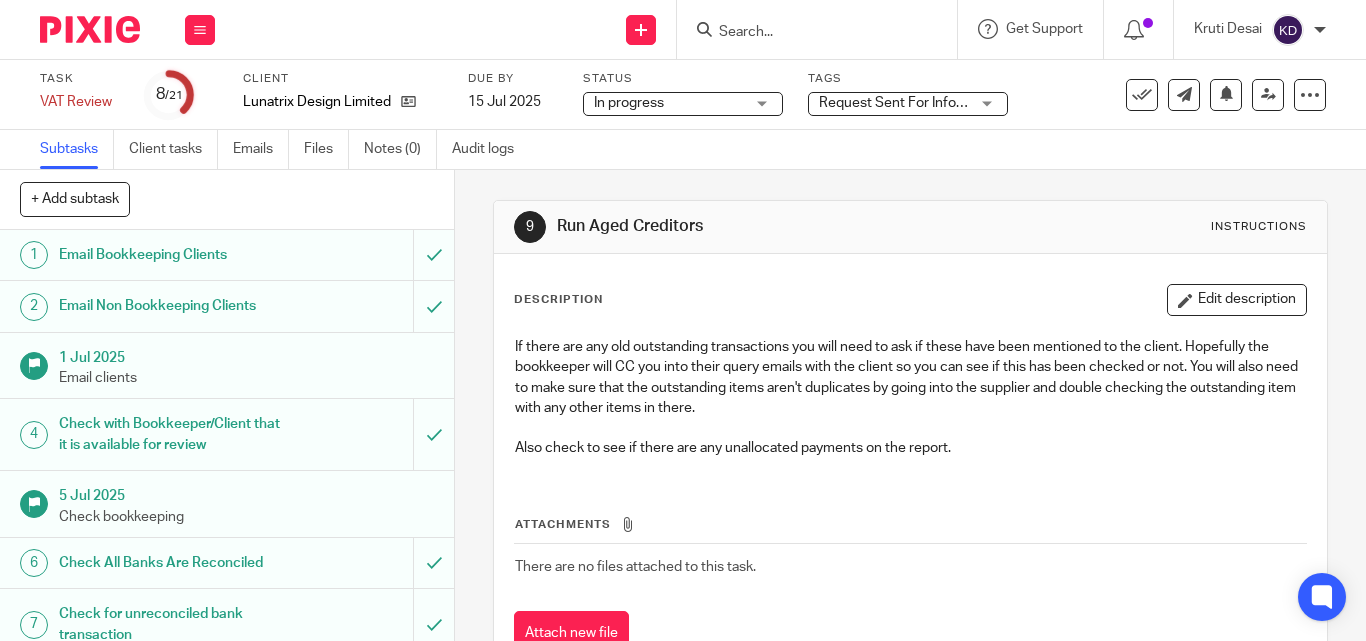scroll, scrollTop: 0, scrollLeft: 0, axis: both 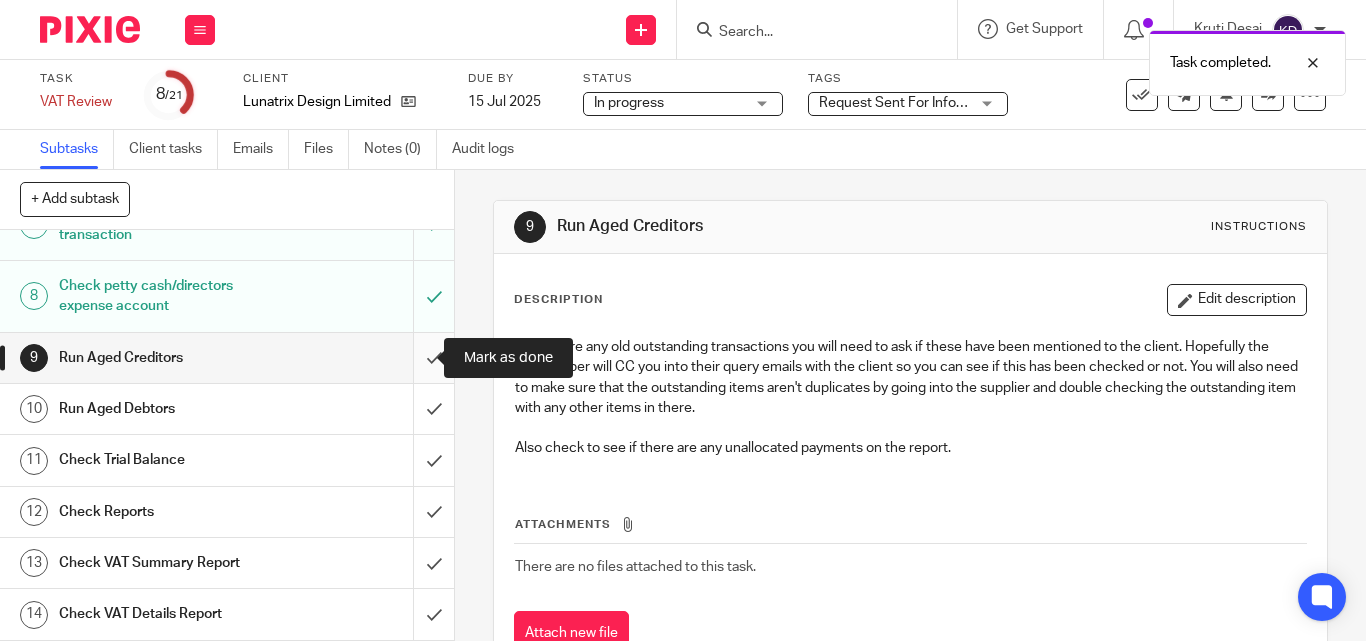 click at bounding box center [227, 358] 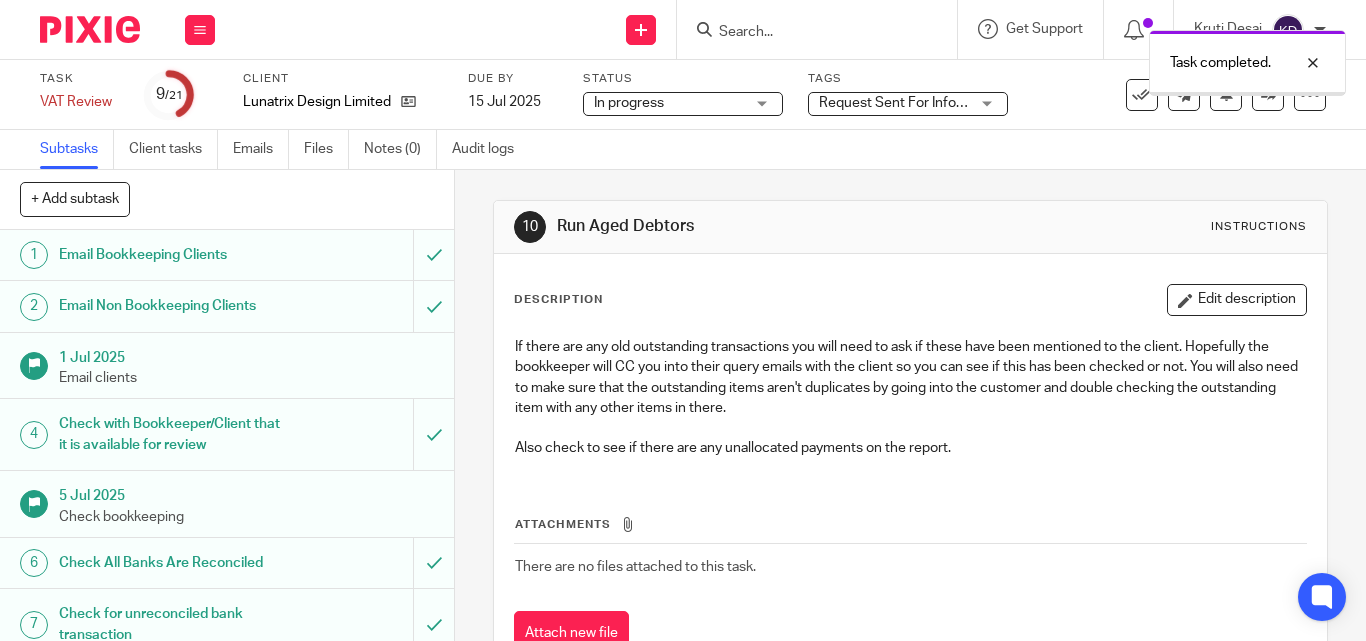 scroll, scrollTop: 0, scrollLeft: 0, axis: both 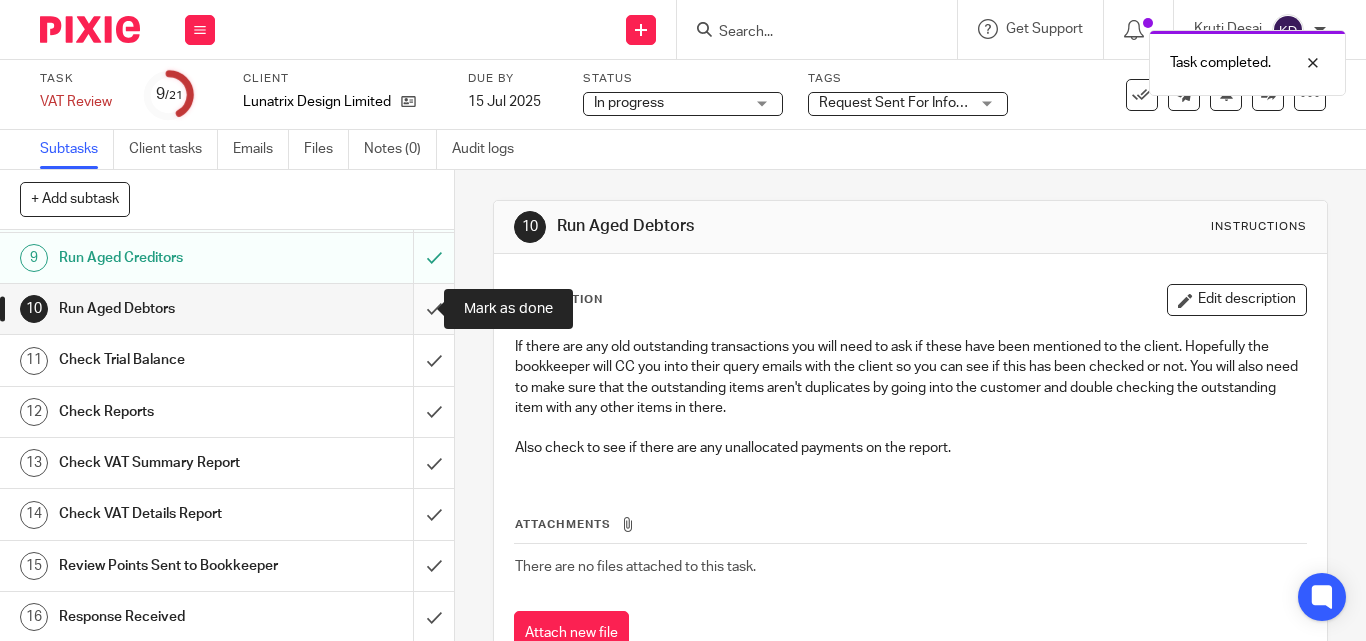 click at bounding box center [227, 309] 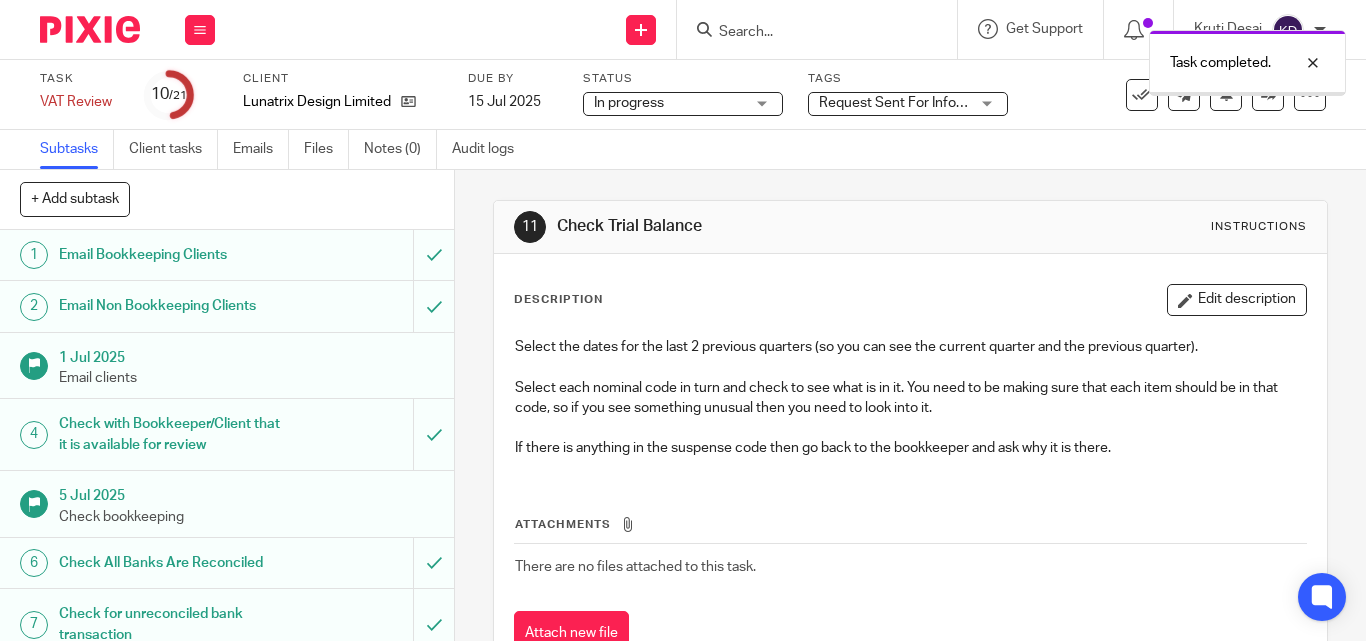 scroll, scrollTop: 0, scrollLeft: 0, axis: both 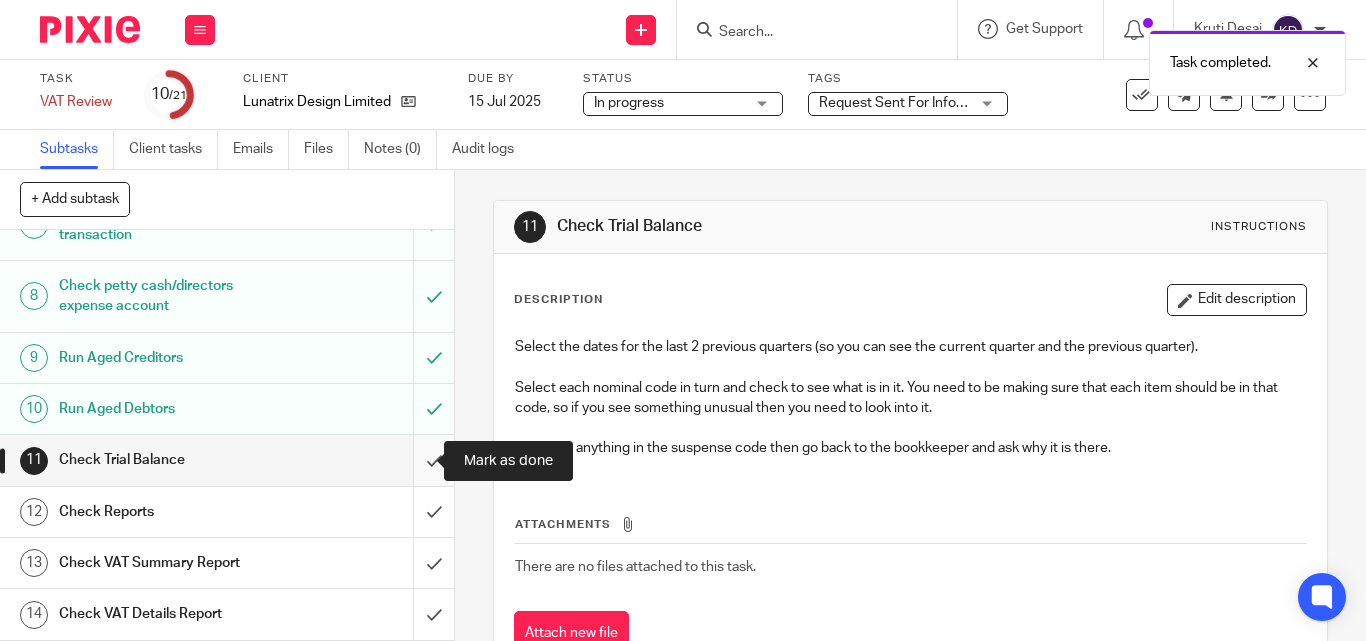 click at bounding box center [227, 460] 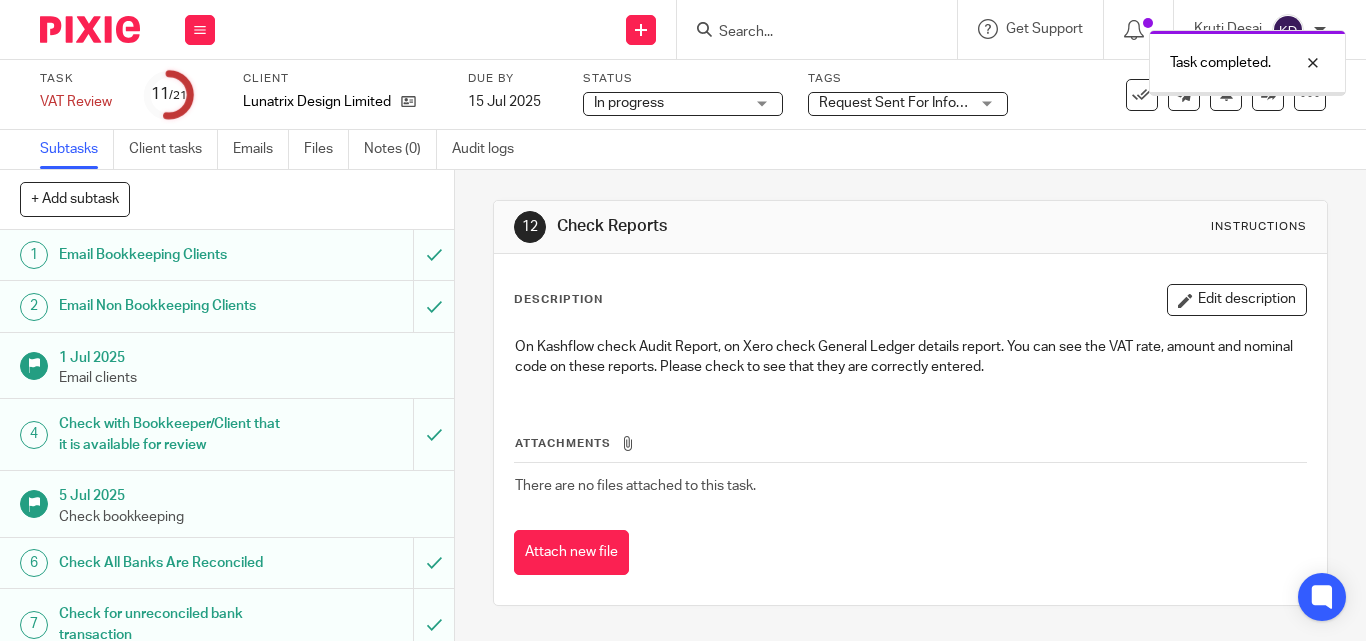scroll, scrollTop: 0, scrollLeft: 0, axis: both 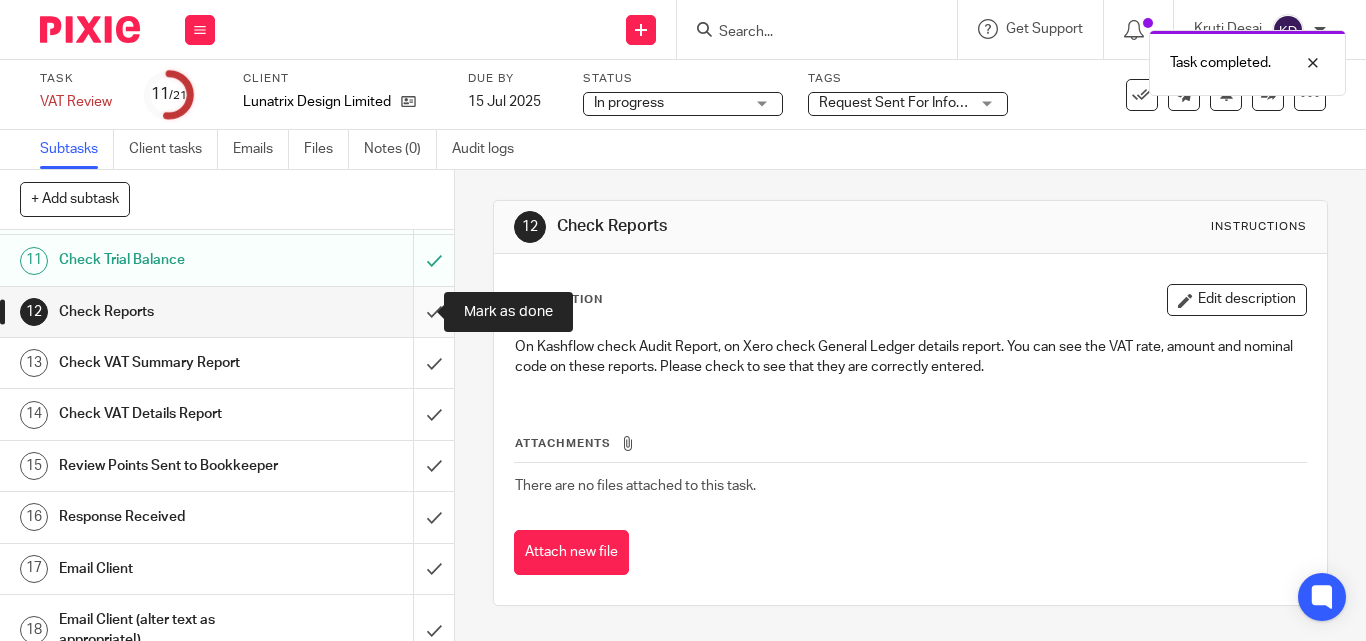 click at bounding box center (227, 312) 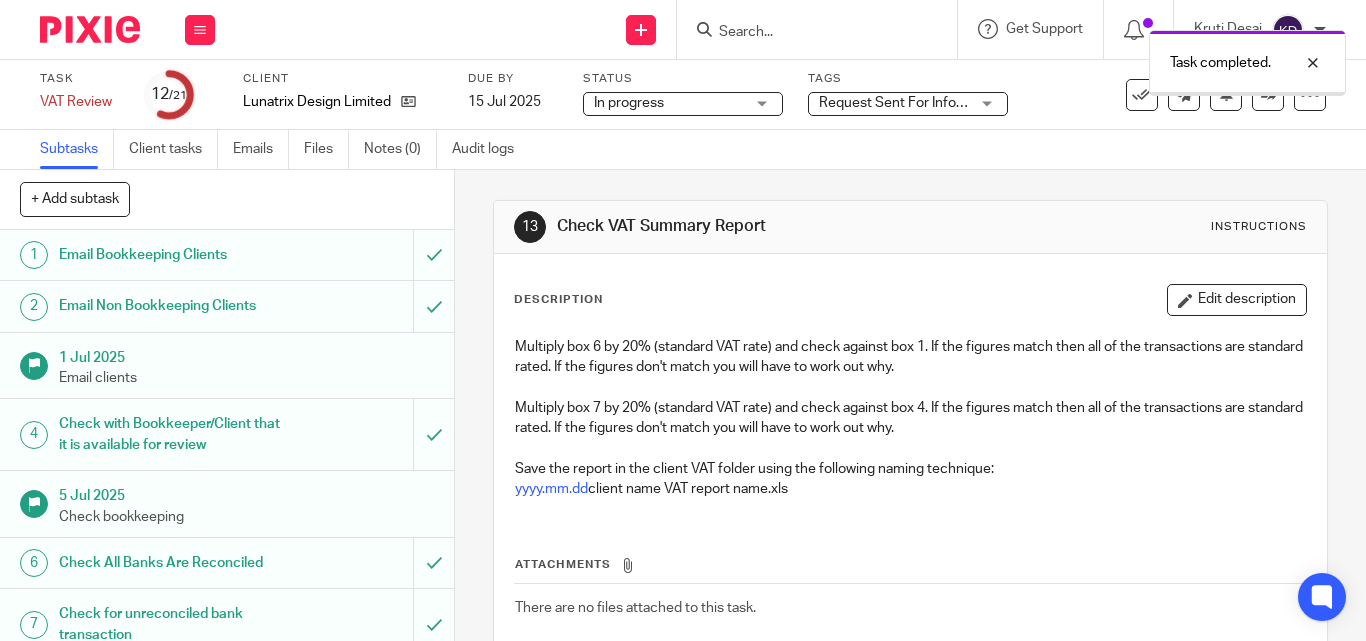 scroll, scrollTop: 0, scrollLeft: 0, axis: both 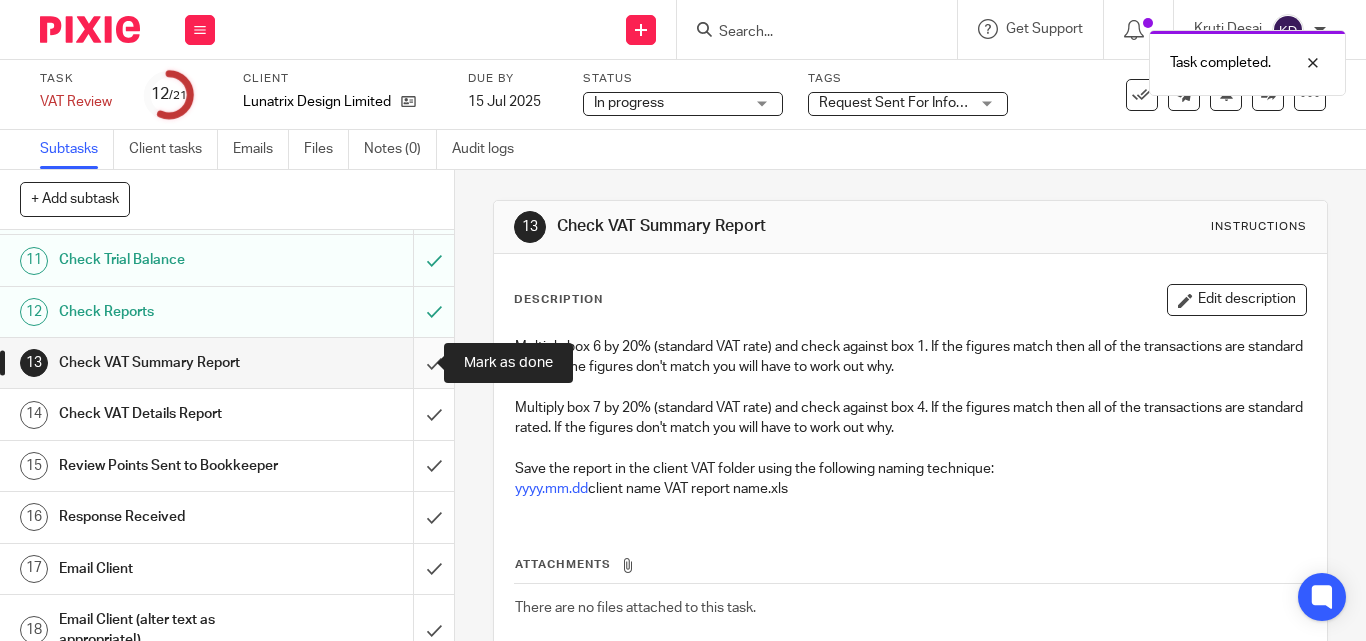click at bounding box center (227, 363) 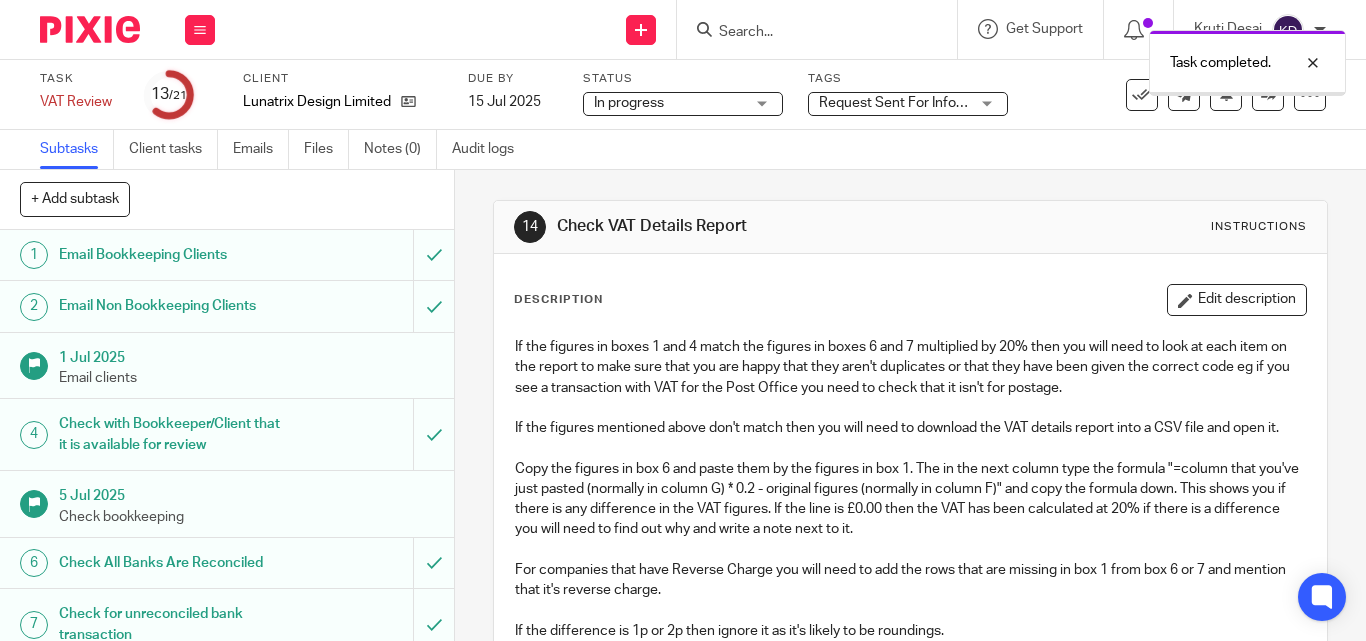 scroll, scrollTop: 0, scrollLeft: 0, axis: both 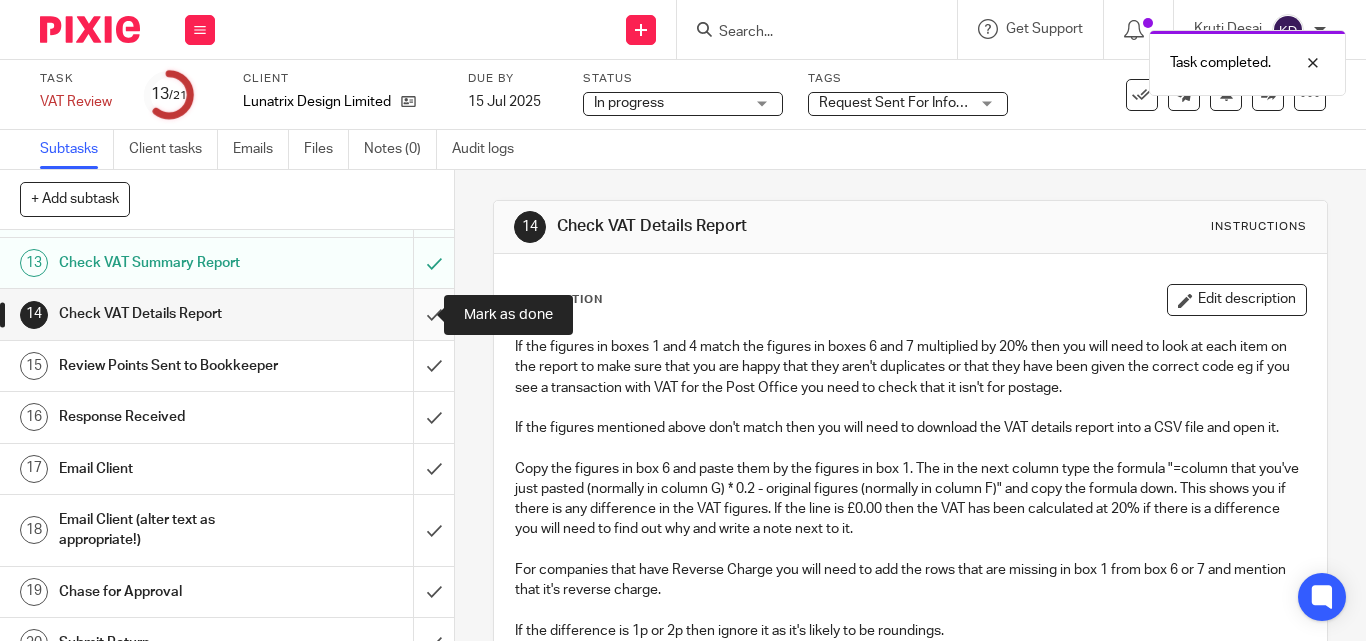 click at bounding box center (227, 314) 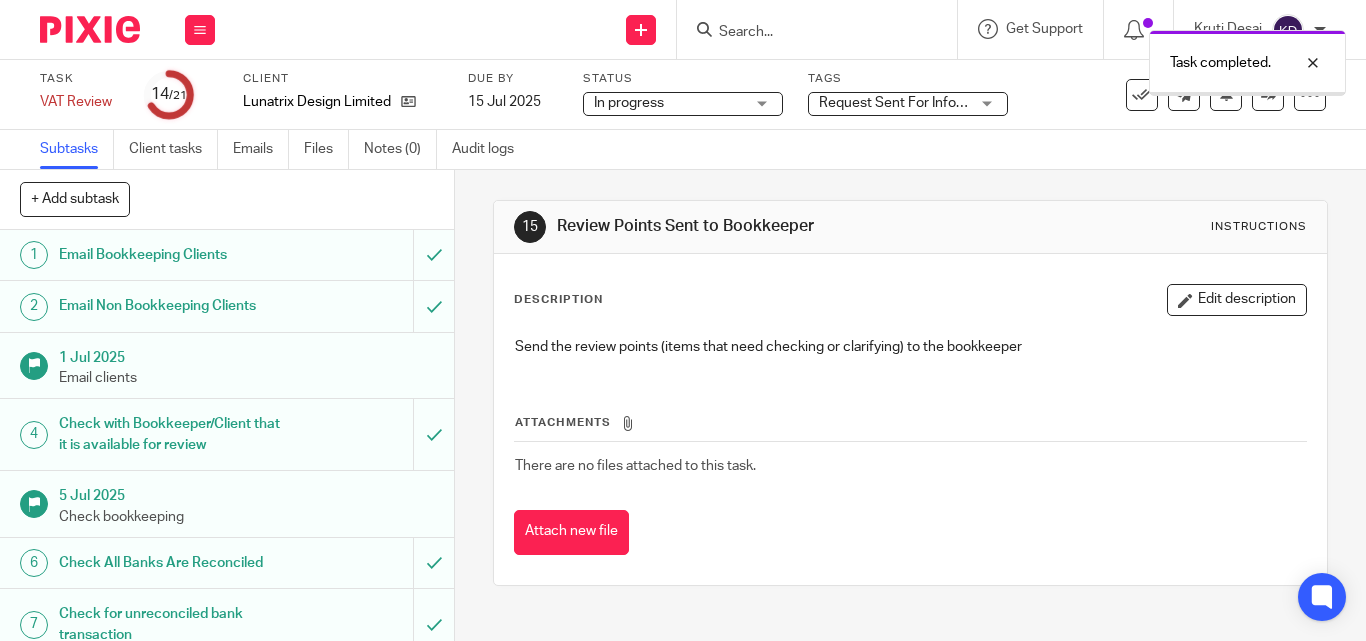 scroll, scrollTop: 0, scrollLeft: 0, axis: both 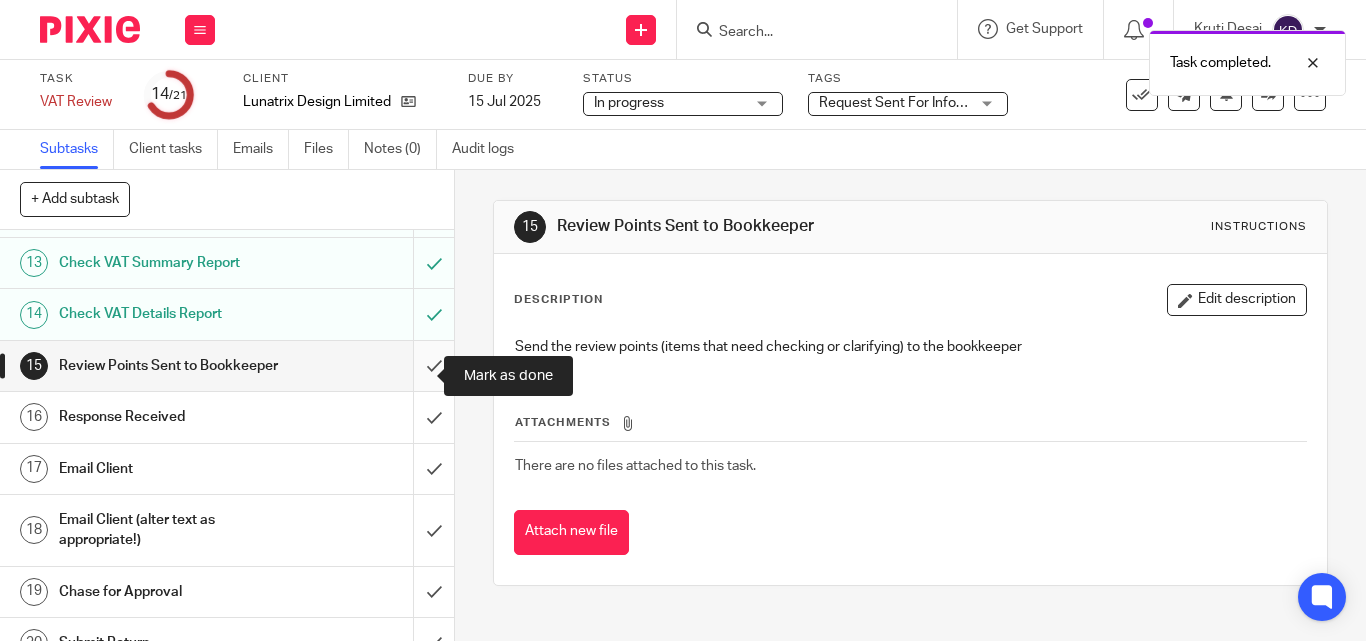 click at bounding box center [227, 366] 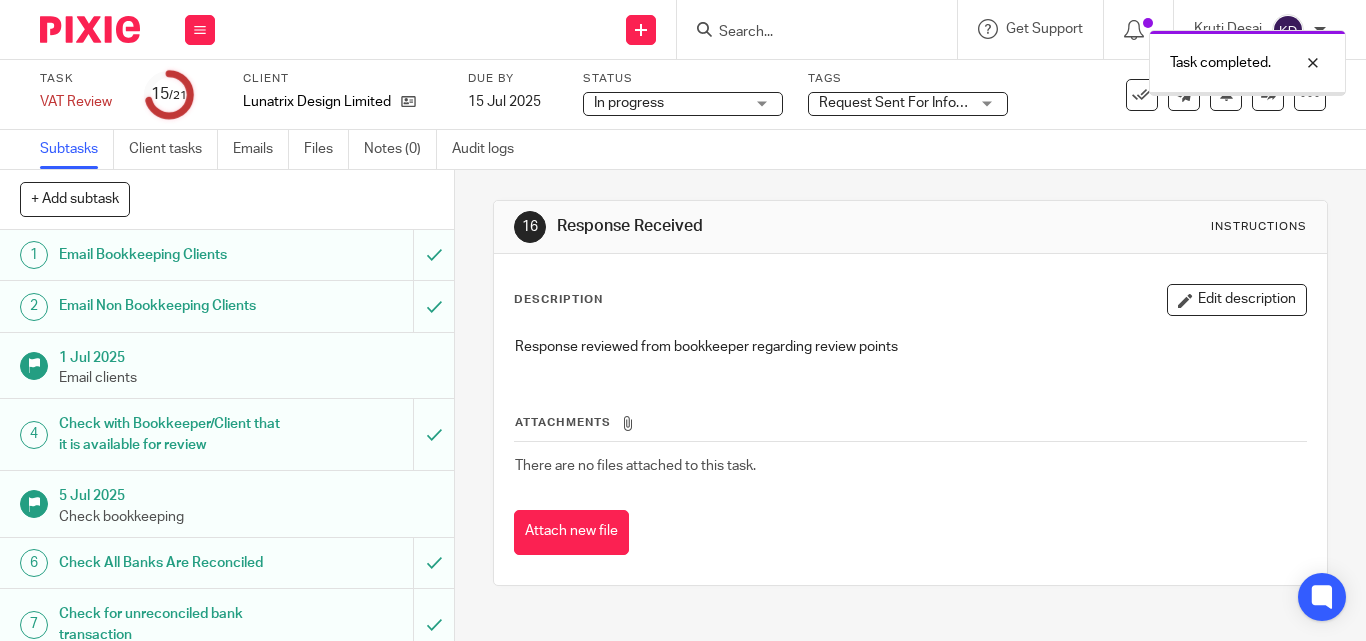 scroll, scrollTop: 0, scrollLeft: 0, axis: both 